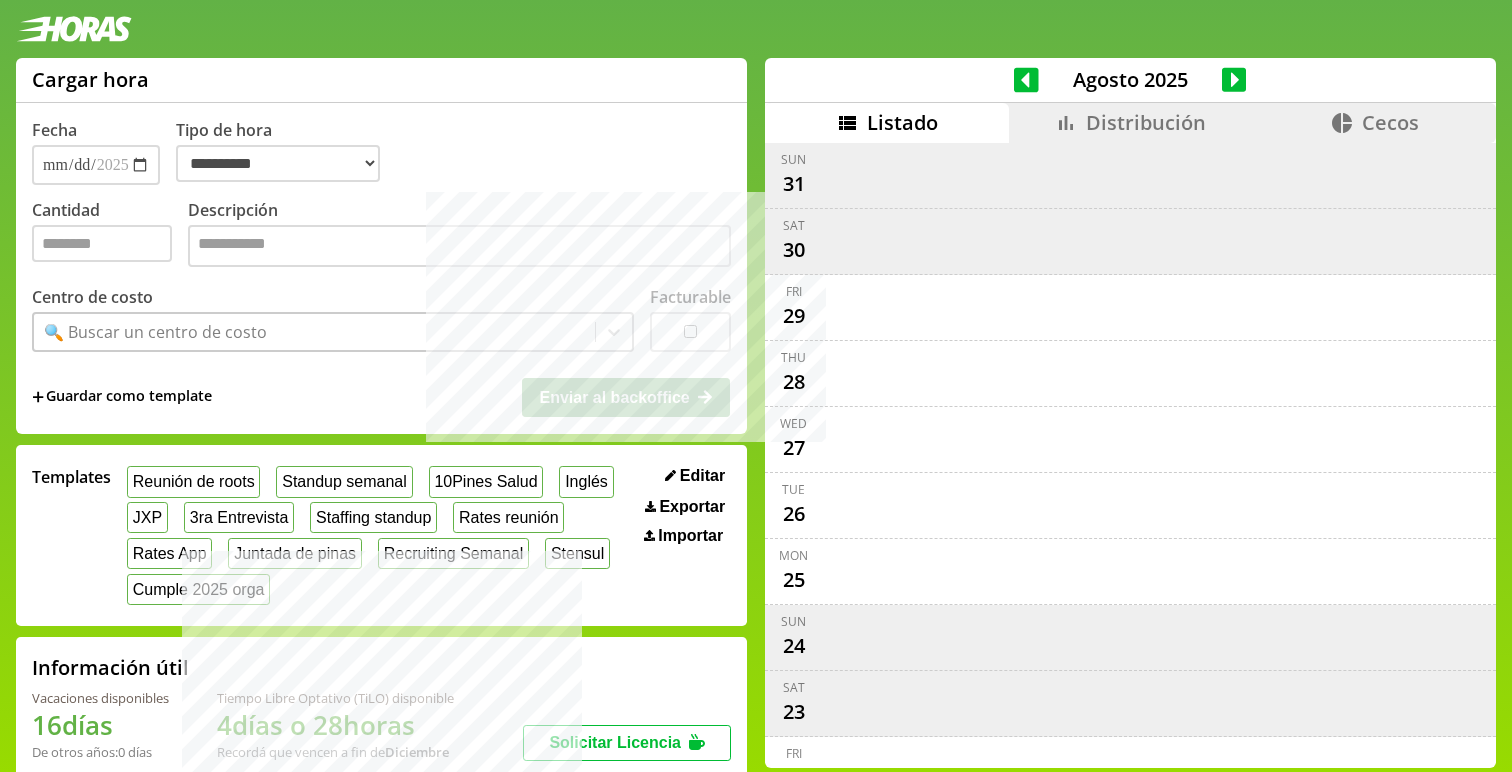 select on "**********" 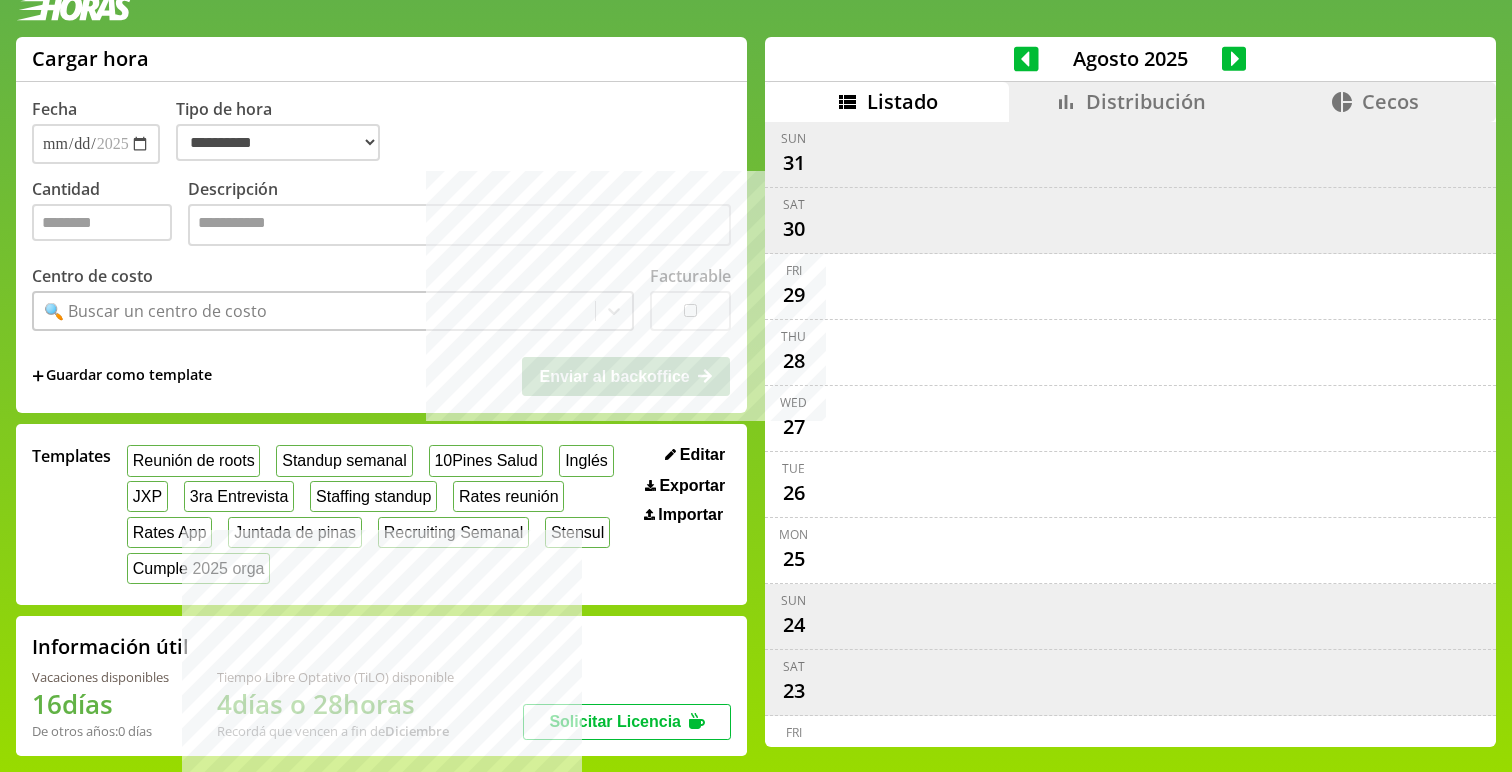 scroll, scrollTop: 8, scrollLeft: 0, axis: vertical 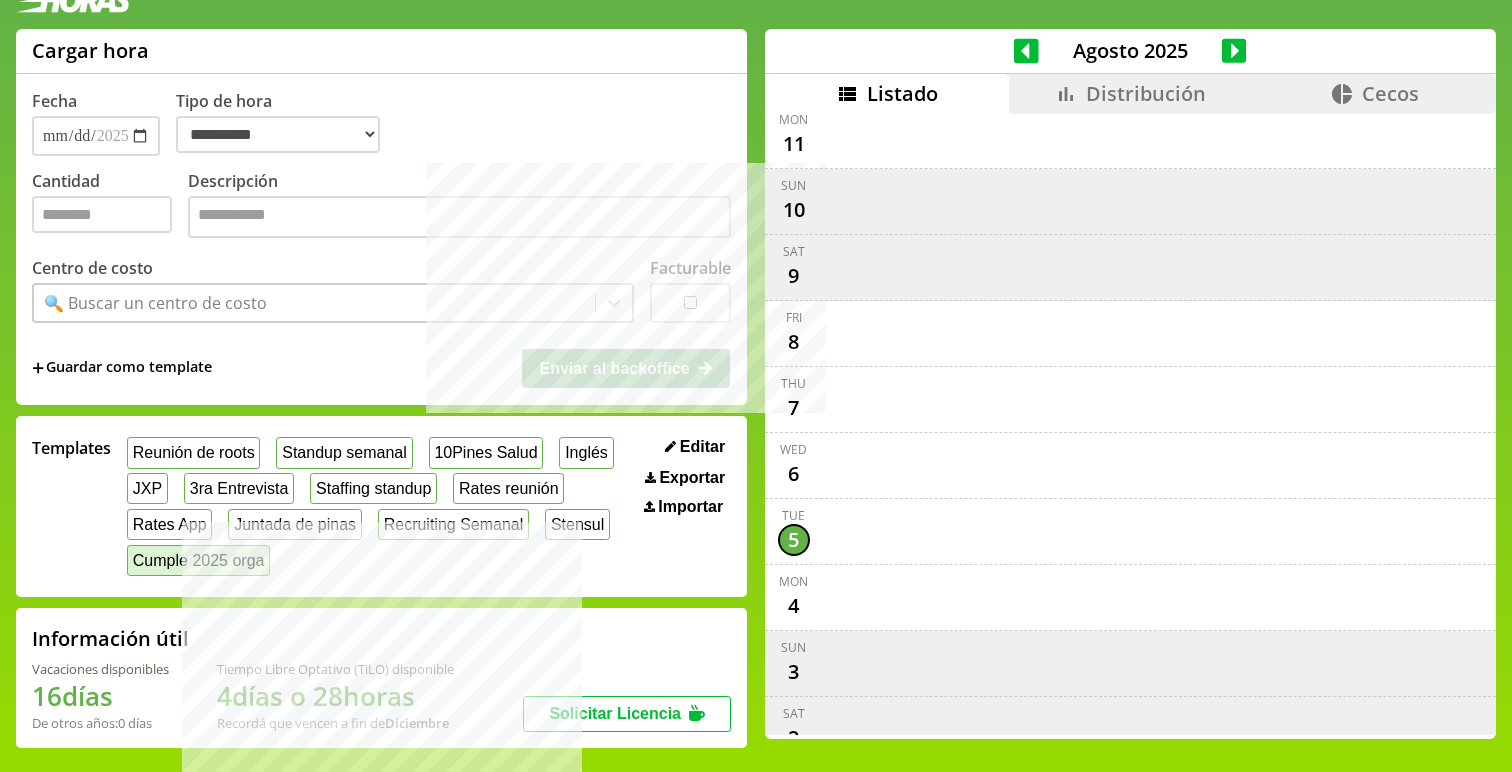 click on "Cumple 2025 orga" at bounding box center (198, 560) 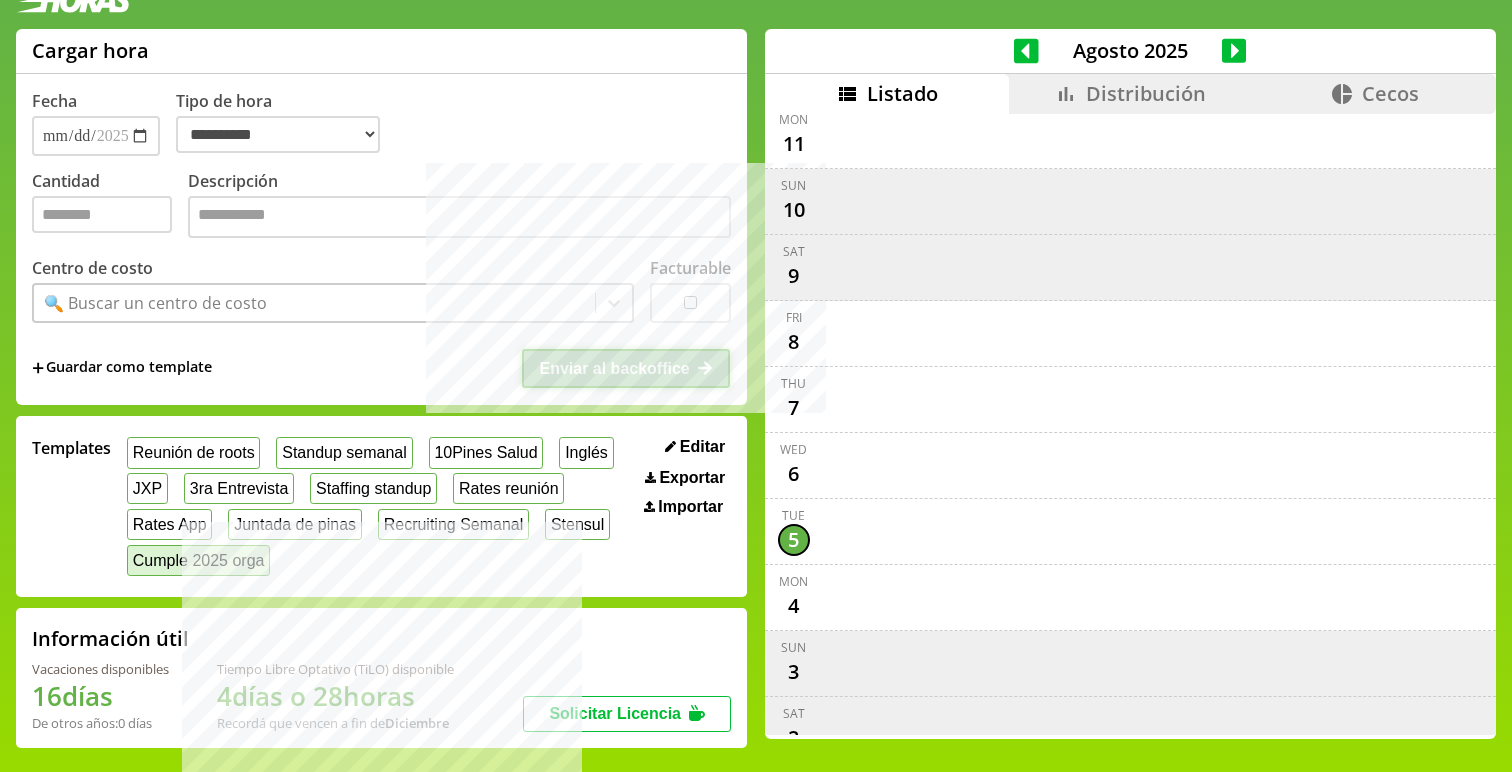 select on "**********" 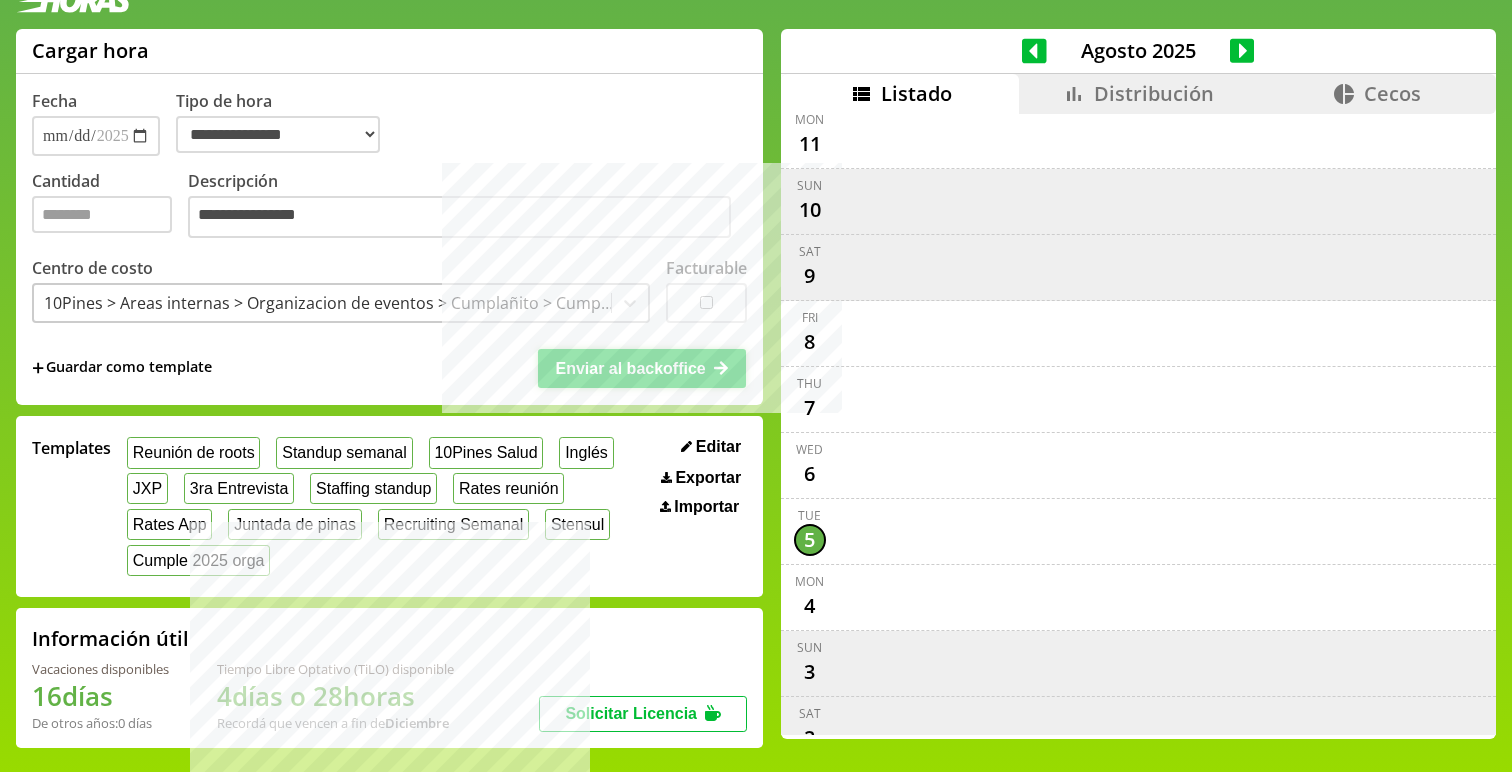 click on "Enviar al backoffice" at bounding box center (642, 368) 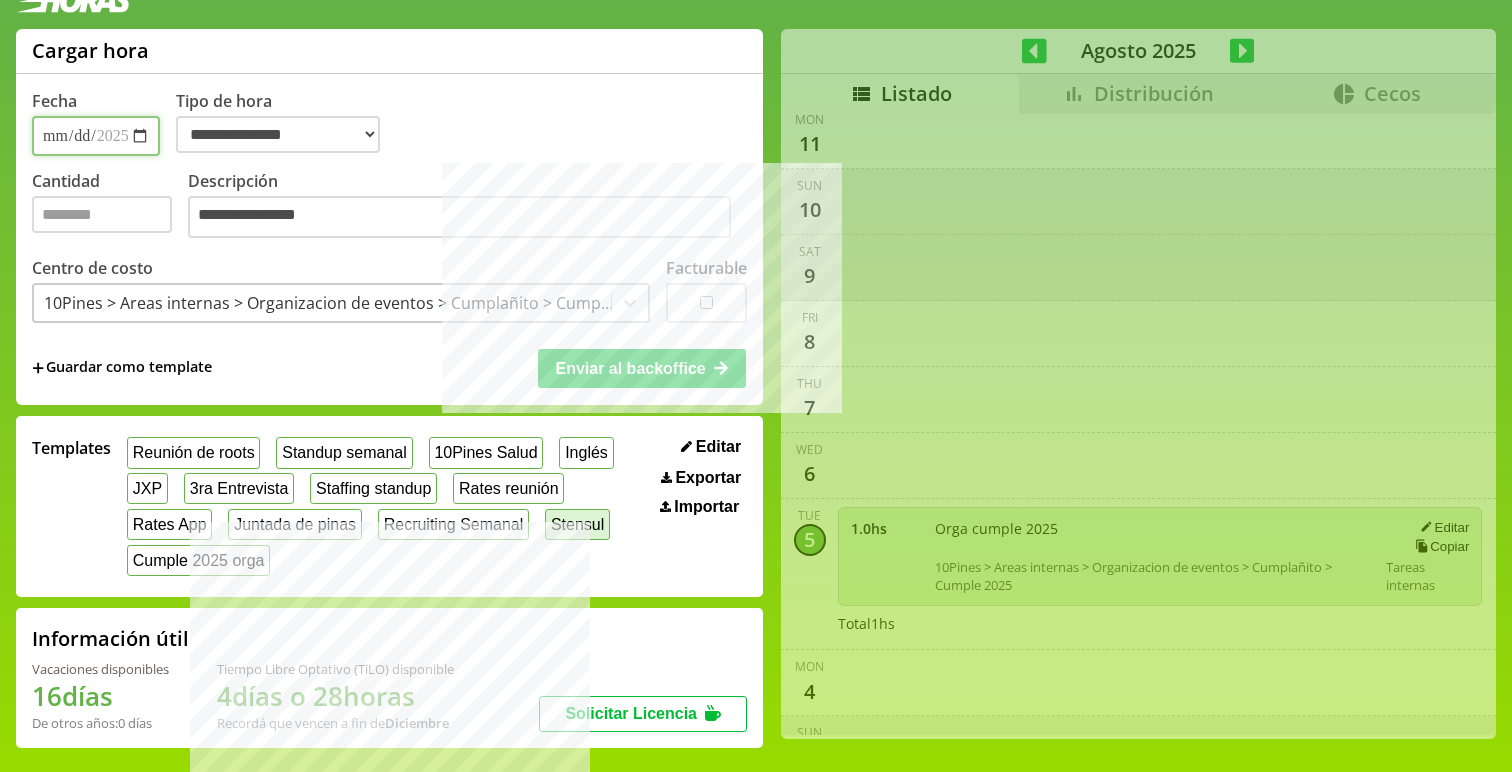 select on "**********" 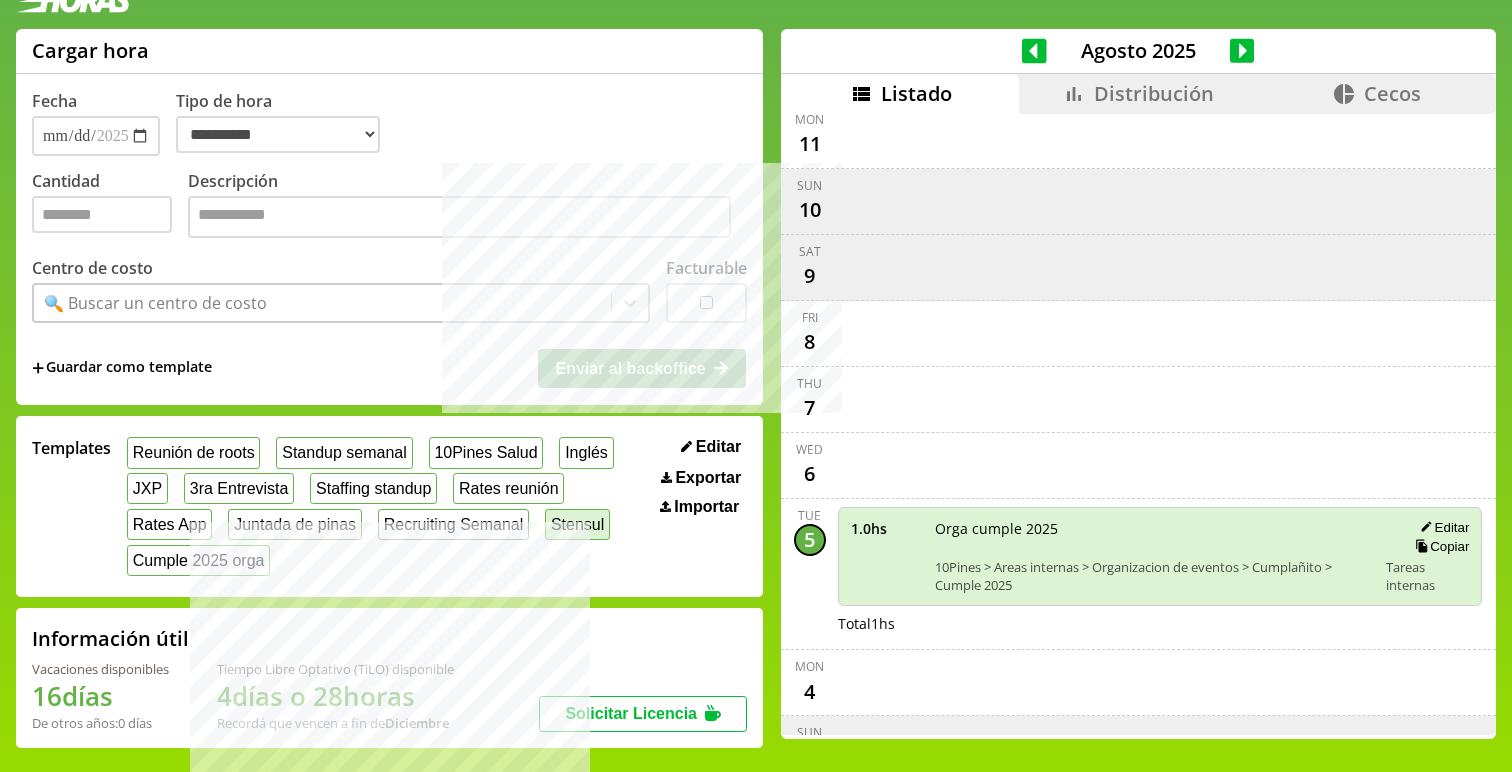 click on "Stensul" at bounding box center [577, 524] 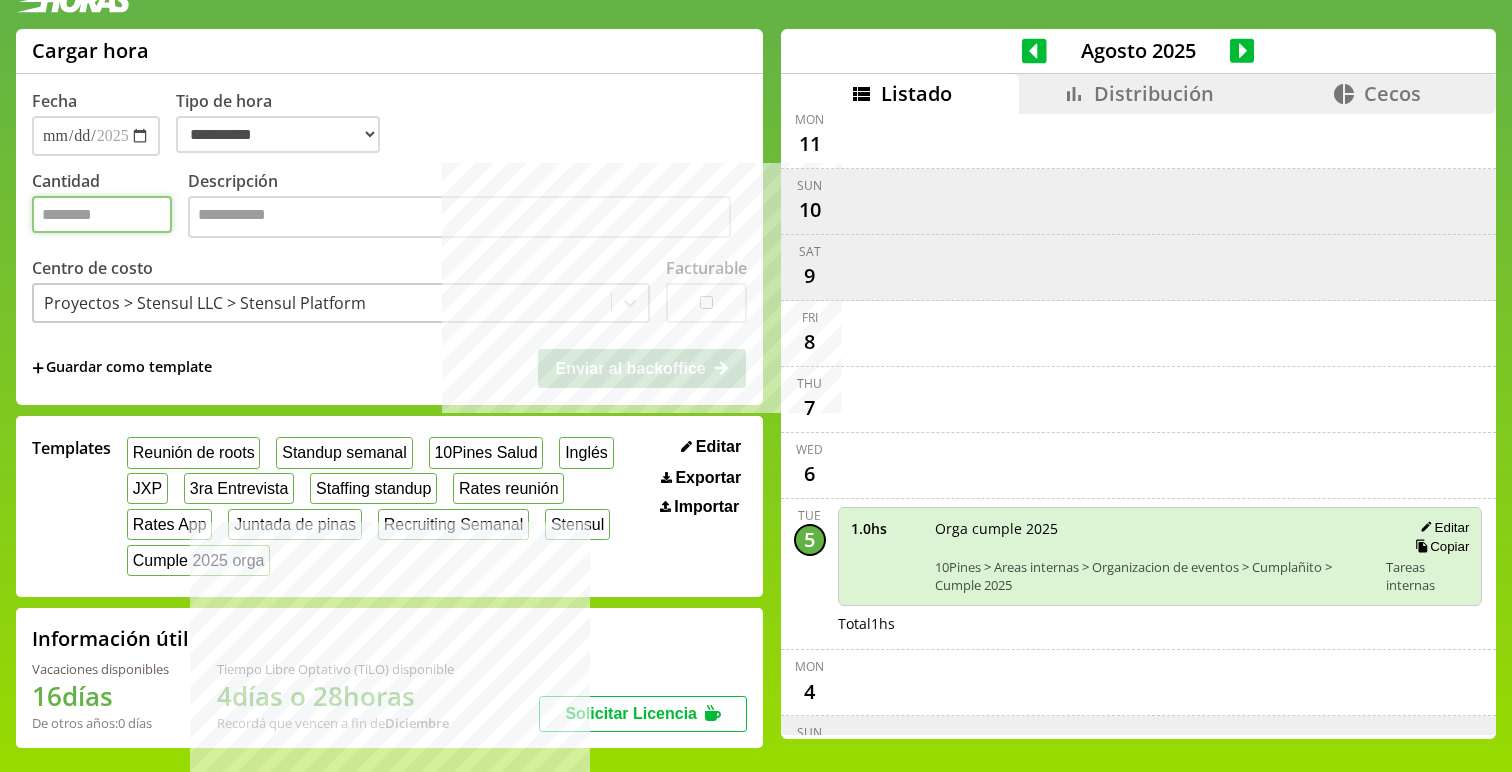 type on "*" 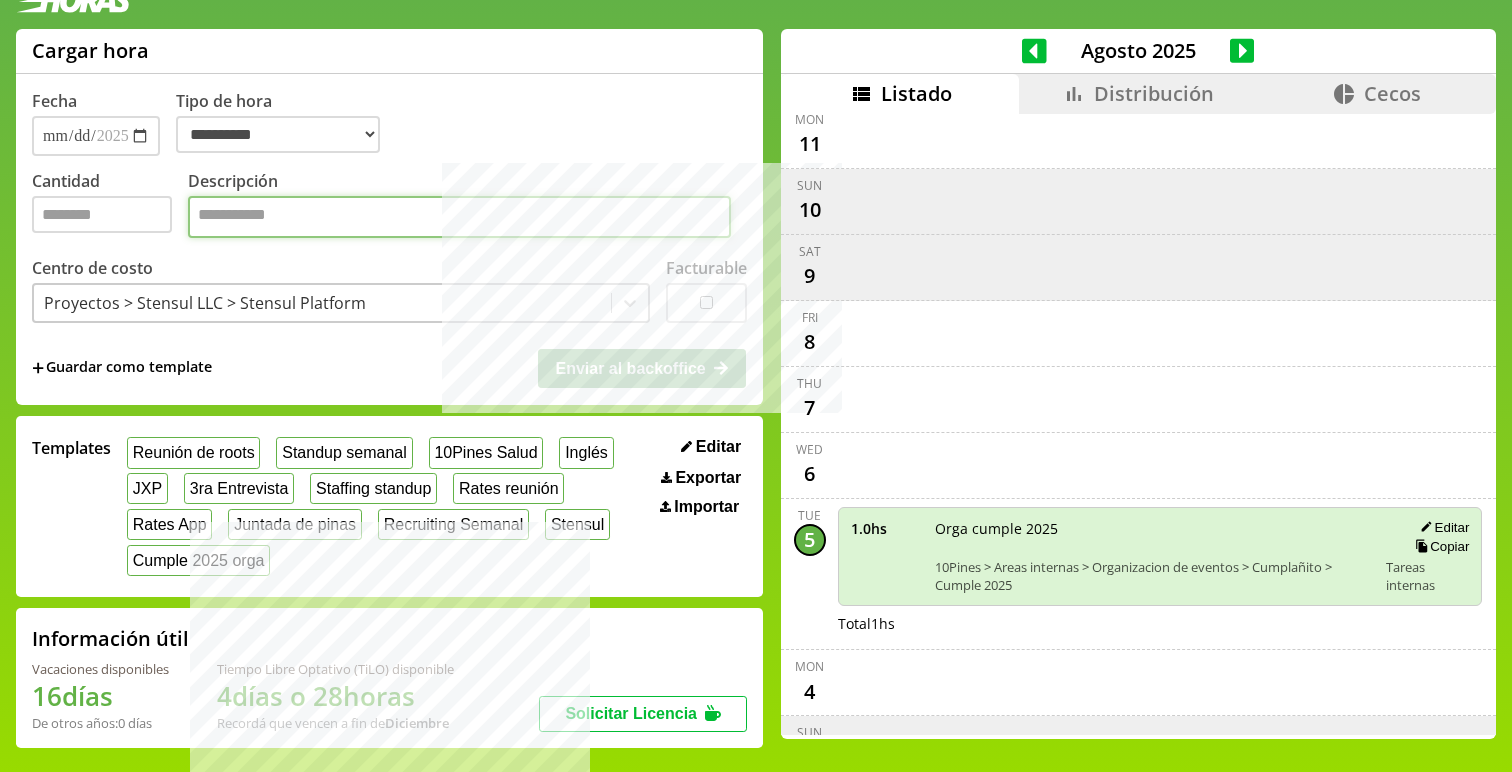 click on "Descripción" at bounding box center [459, 217] 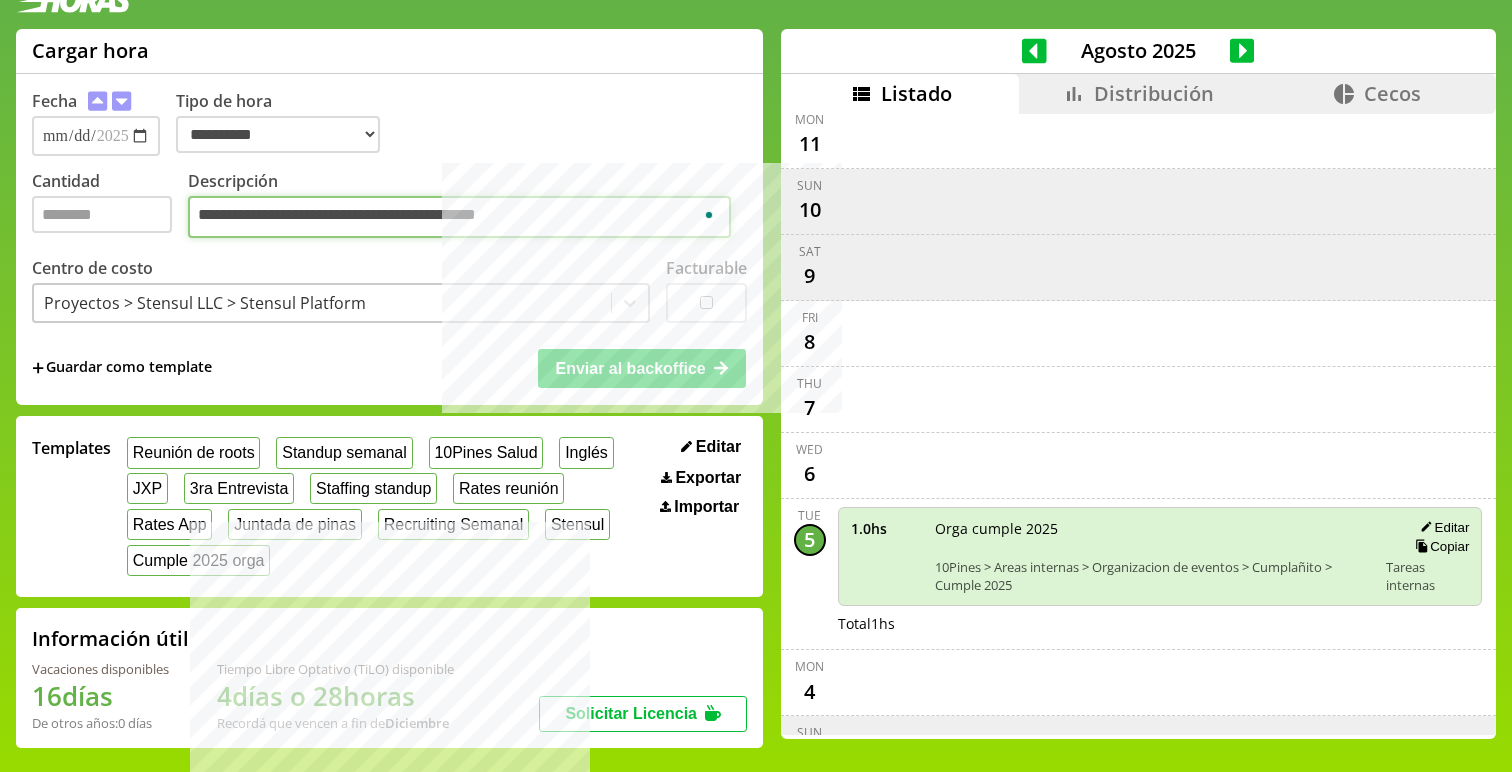 paste on "**********" 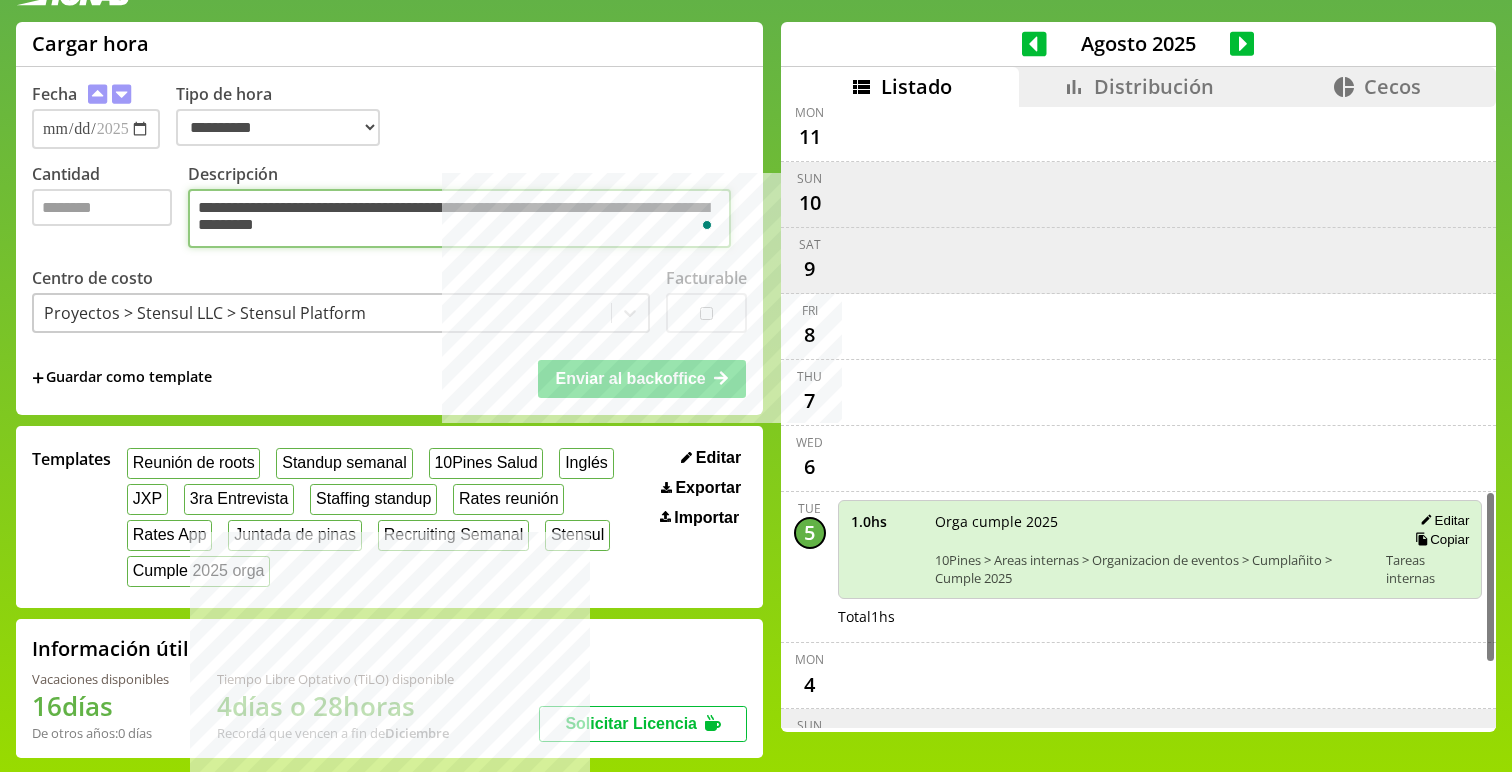 paste on "**********" 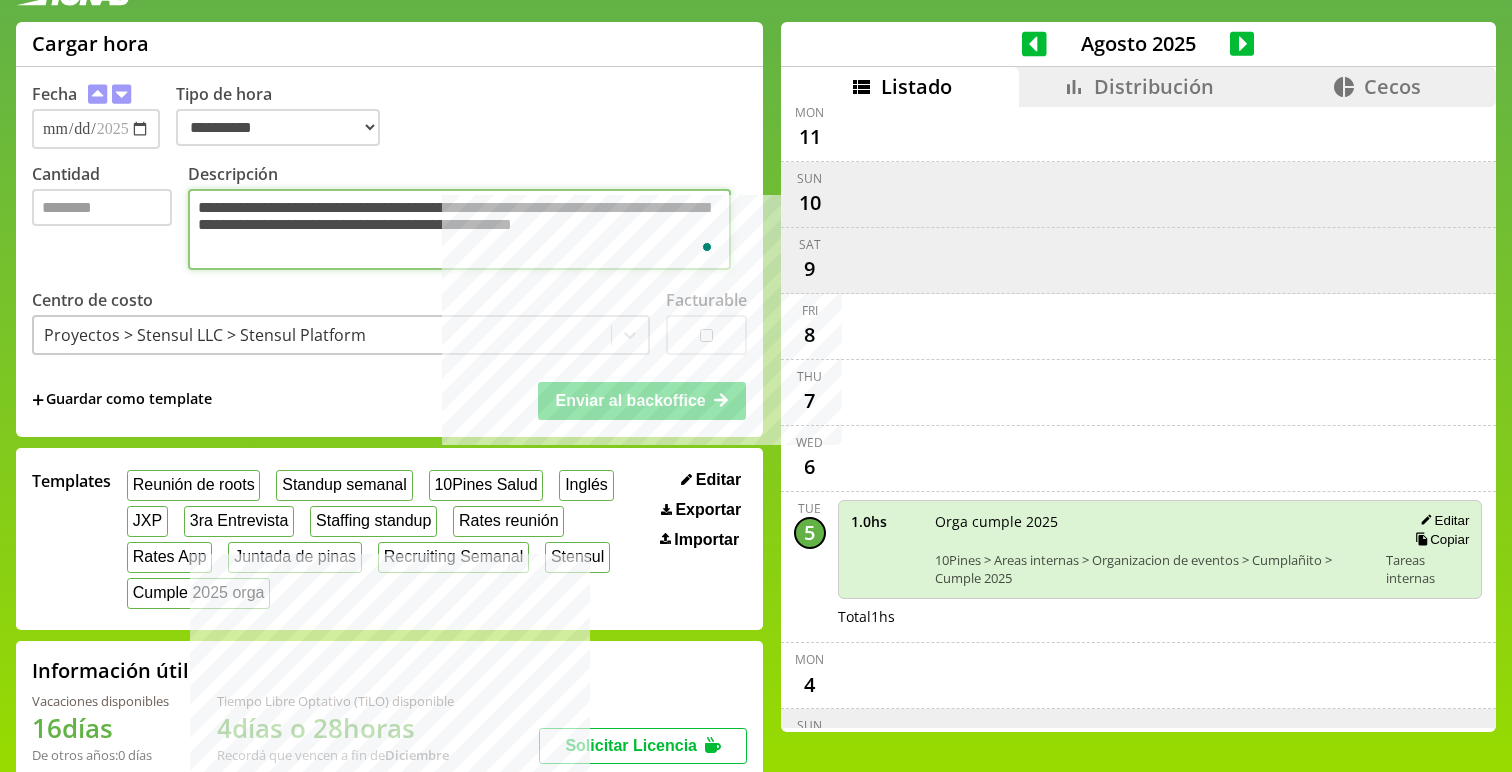 type on "**********" 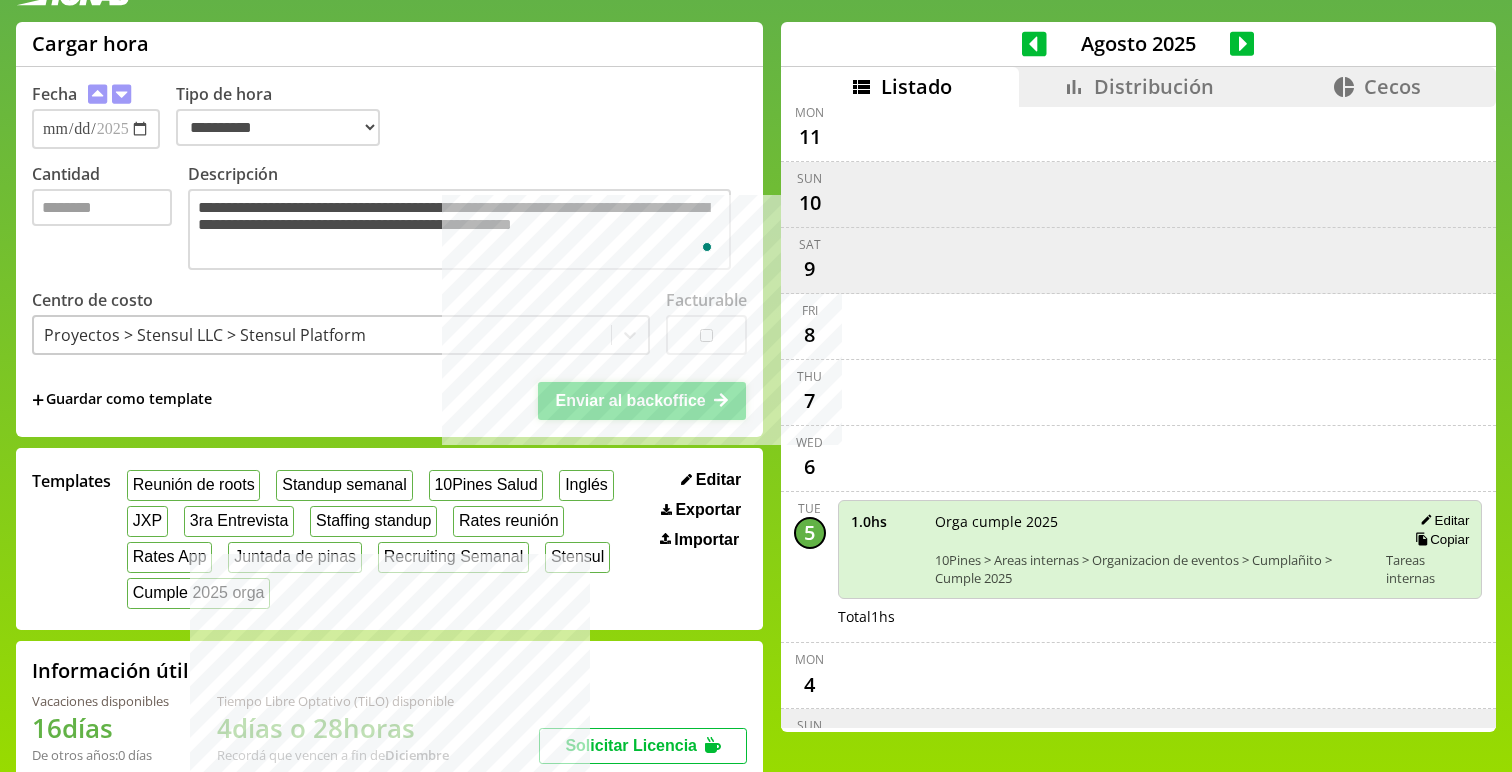 click on "Enviar al backoffice" at bounding box center [630, 400] 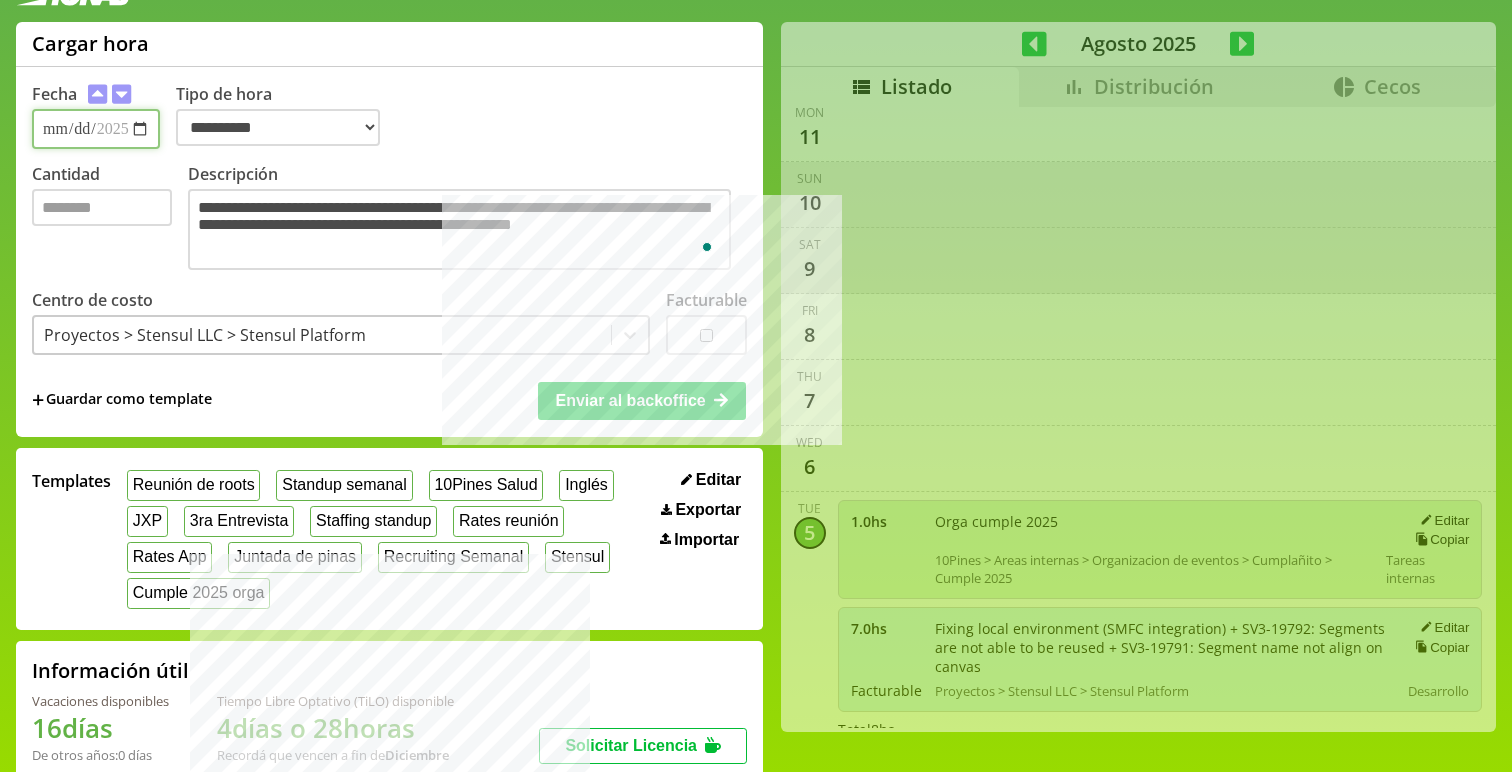 type 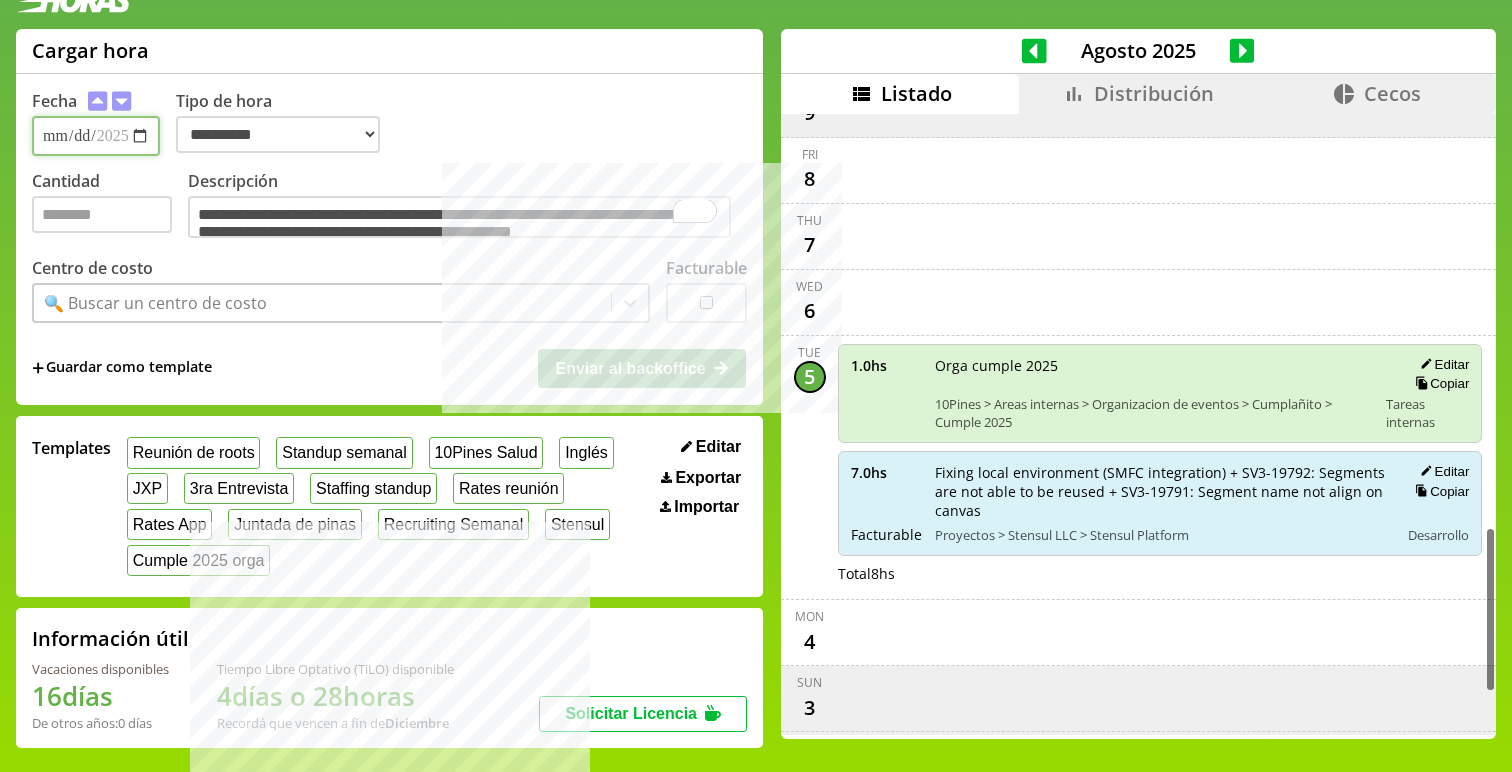 scroll, scrollTop: 1548, scrollLeft: 0, axis: vertical 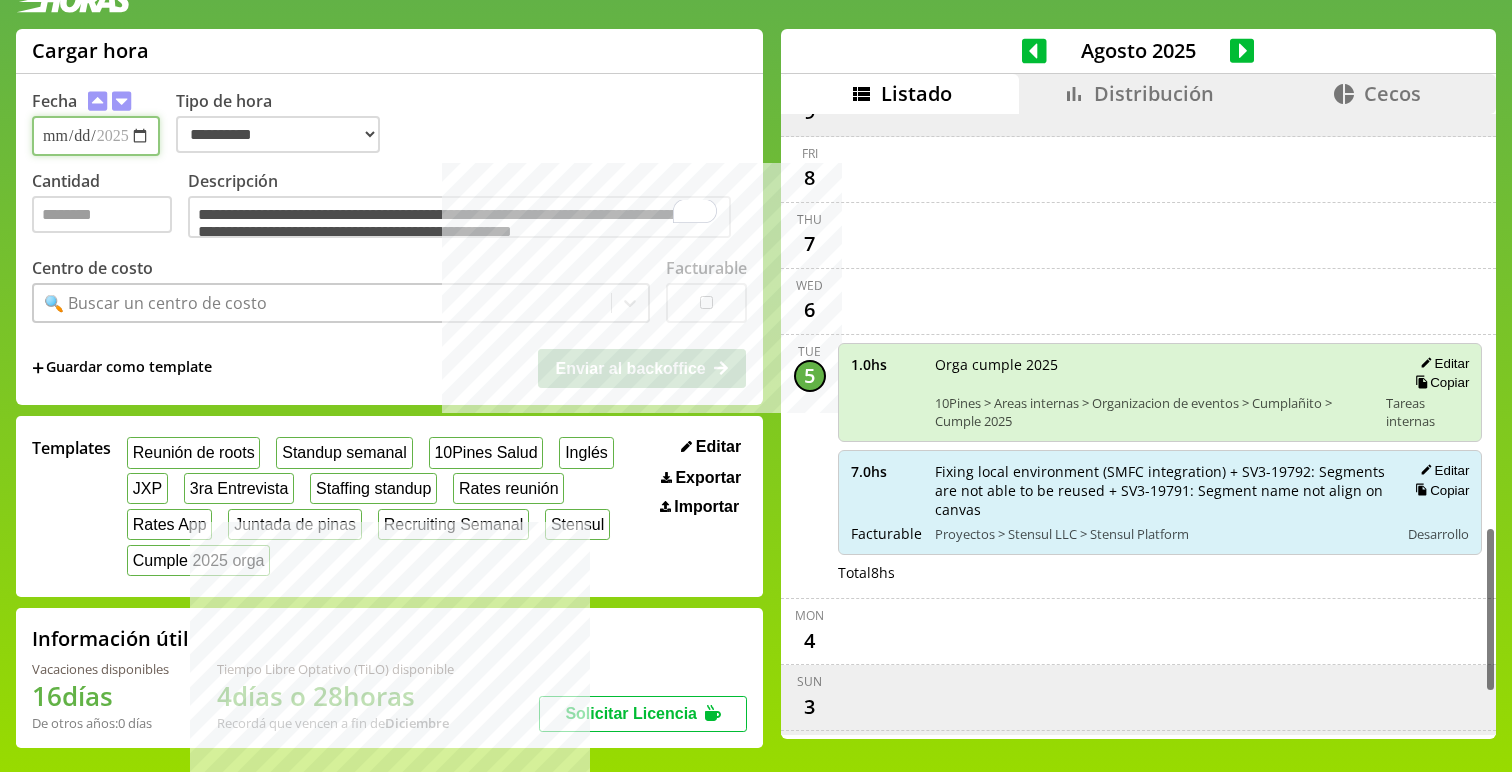 click on "**********" at bounding box center (96, 136) 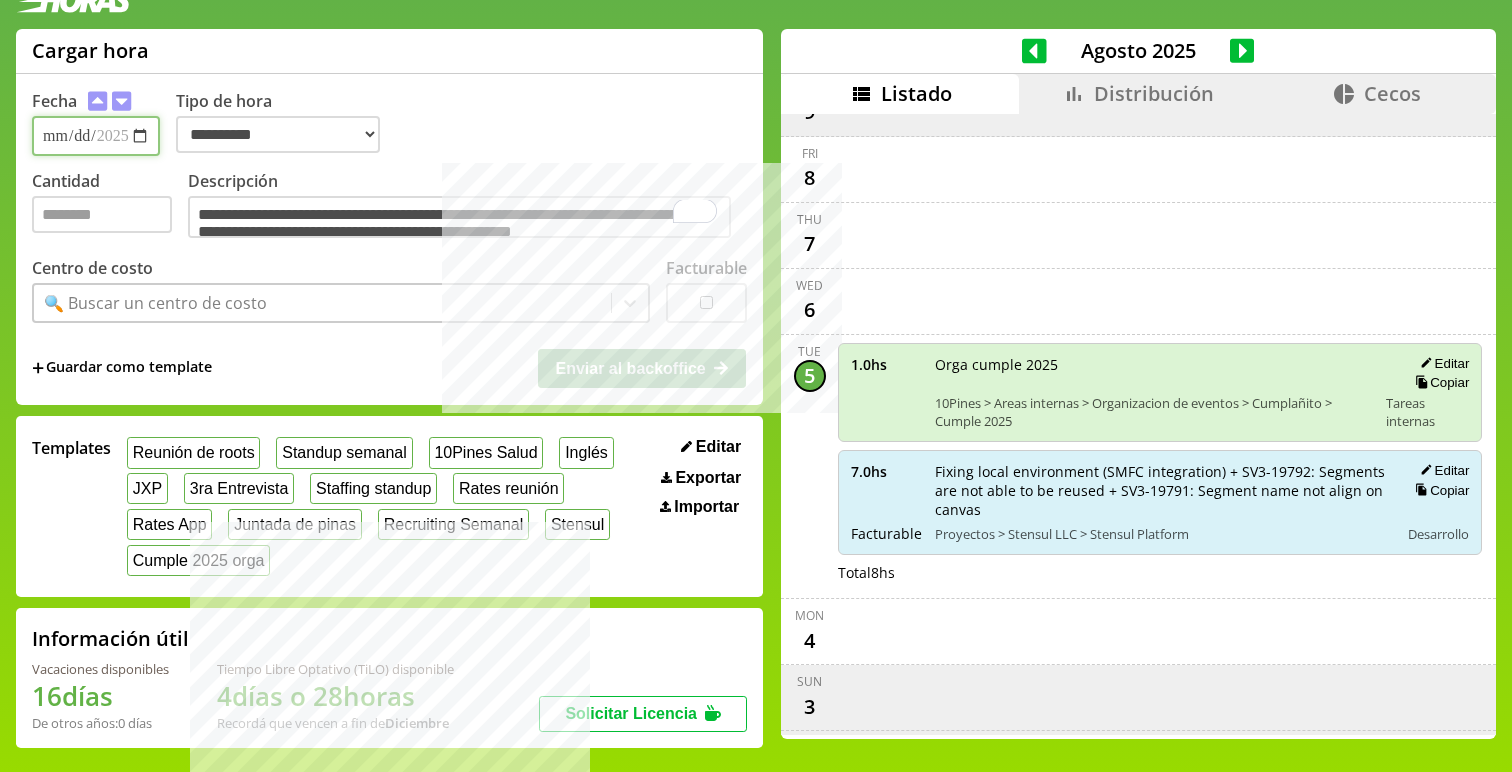 type on "**********" 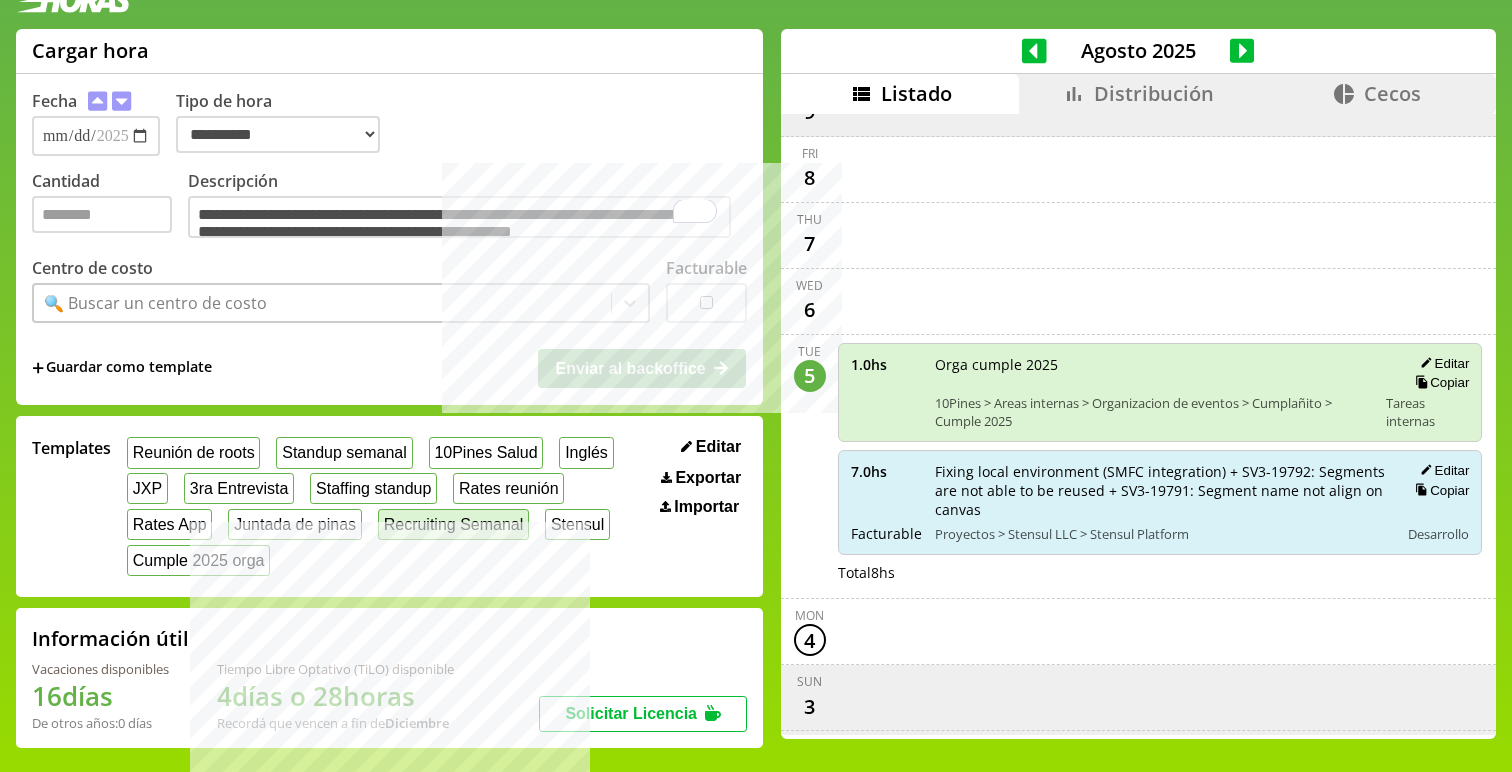 click on "Recruiting Semanal" at bounding box center [453, 524] 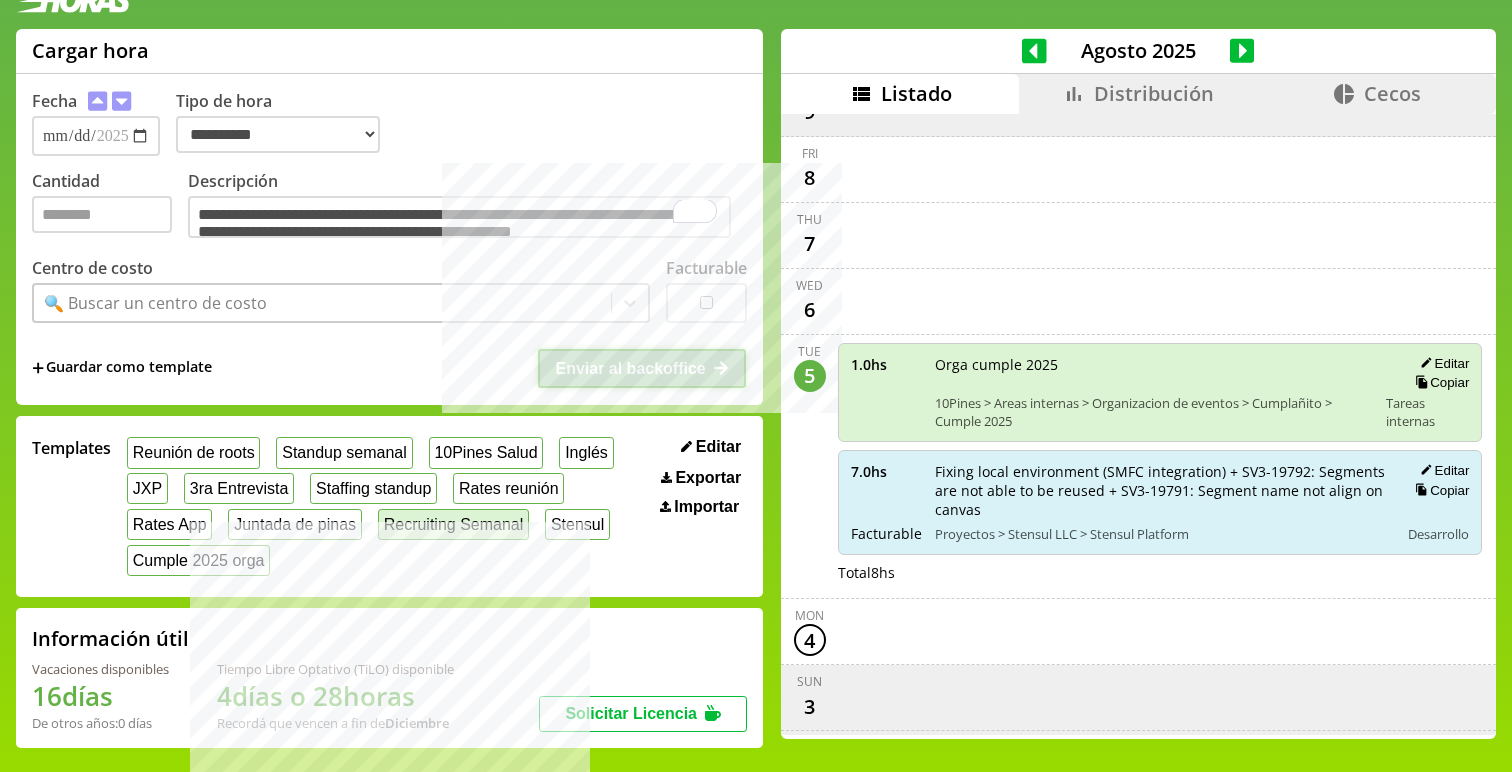 select on "**********" 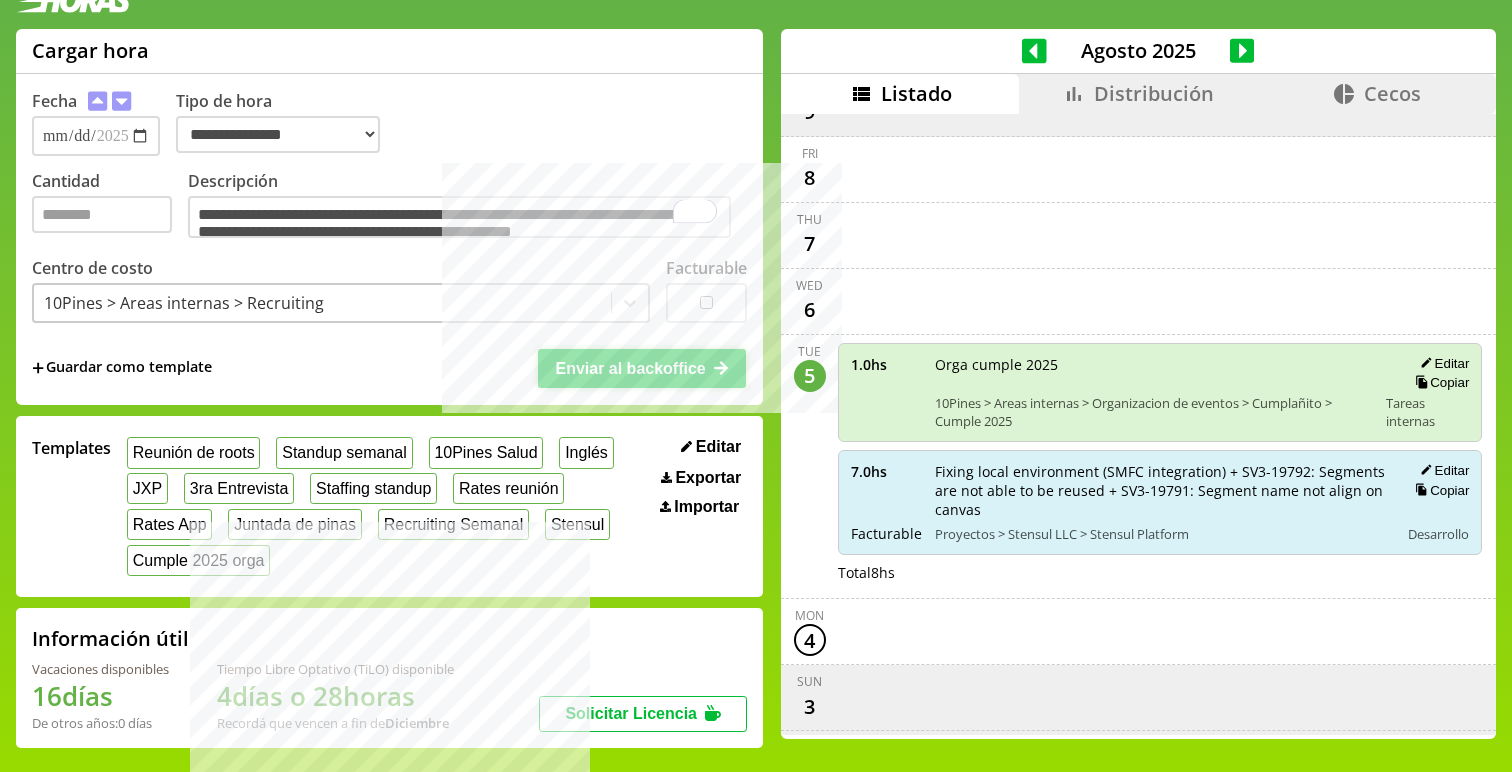 click on "Enviar al backoffice" at bounding box center (630, 368) 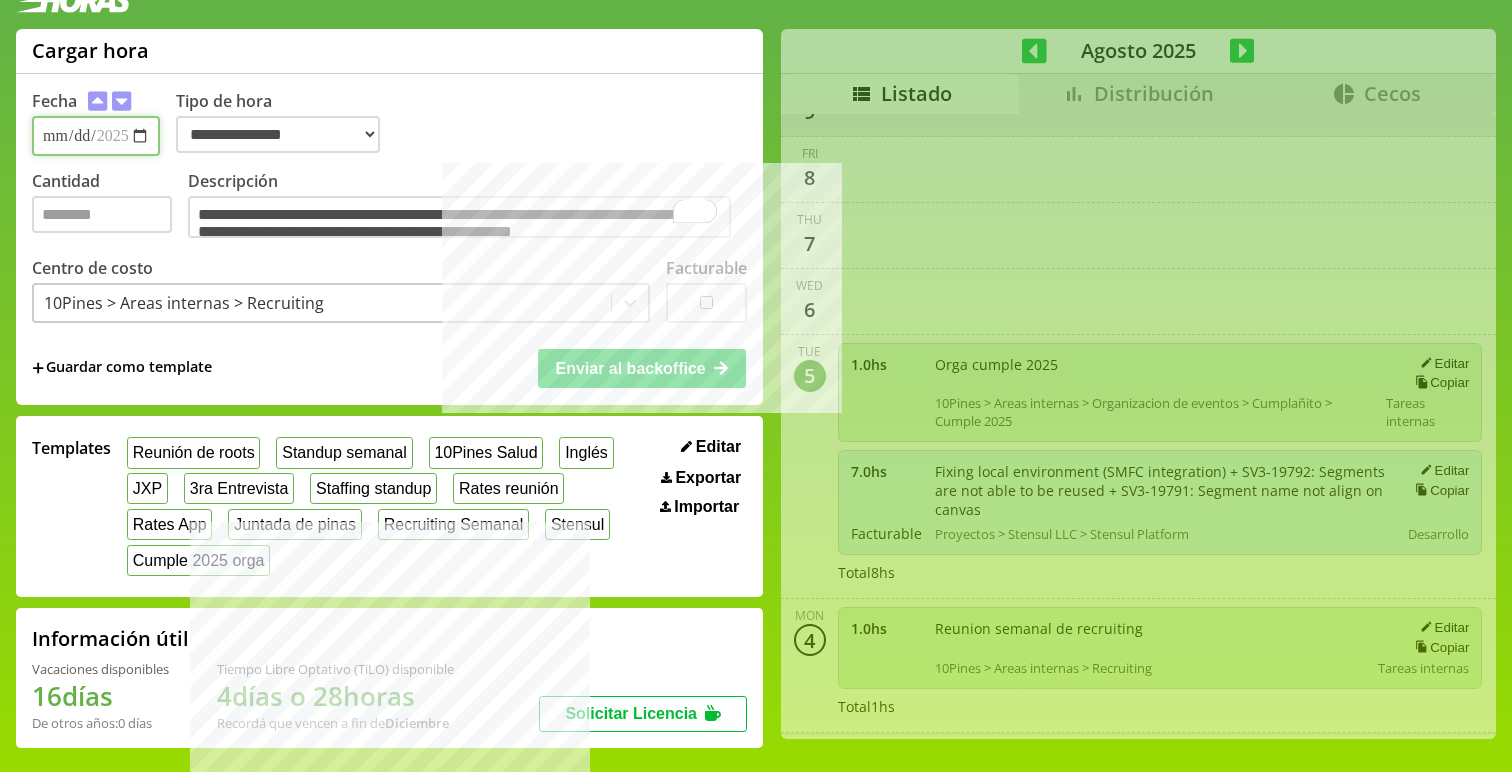 select on "**********" 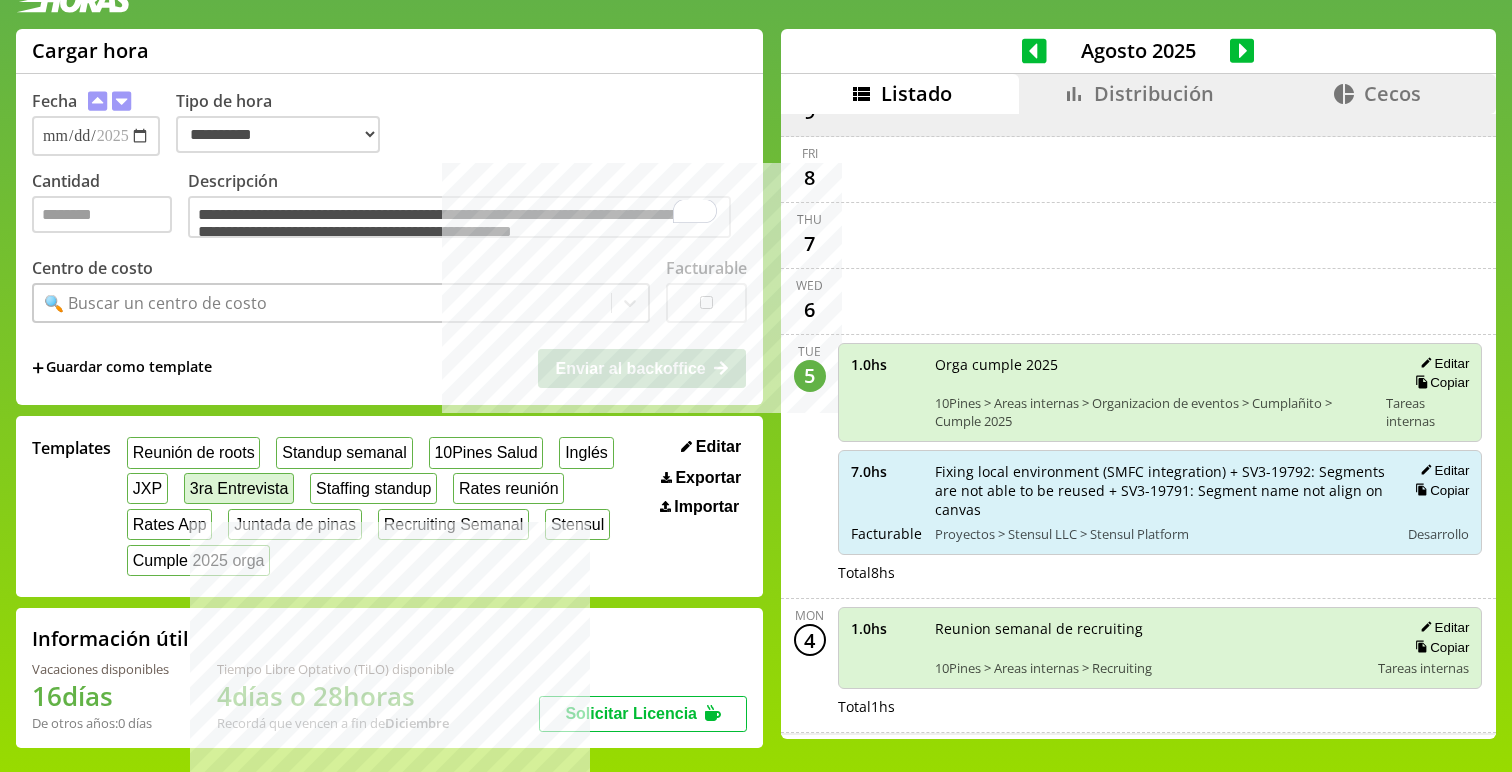 click on "3ra Entrevista" at bounding box center (239, 488) 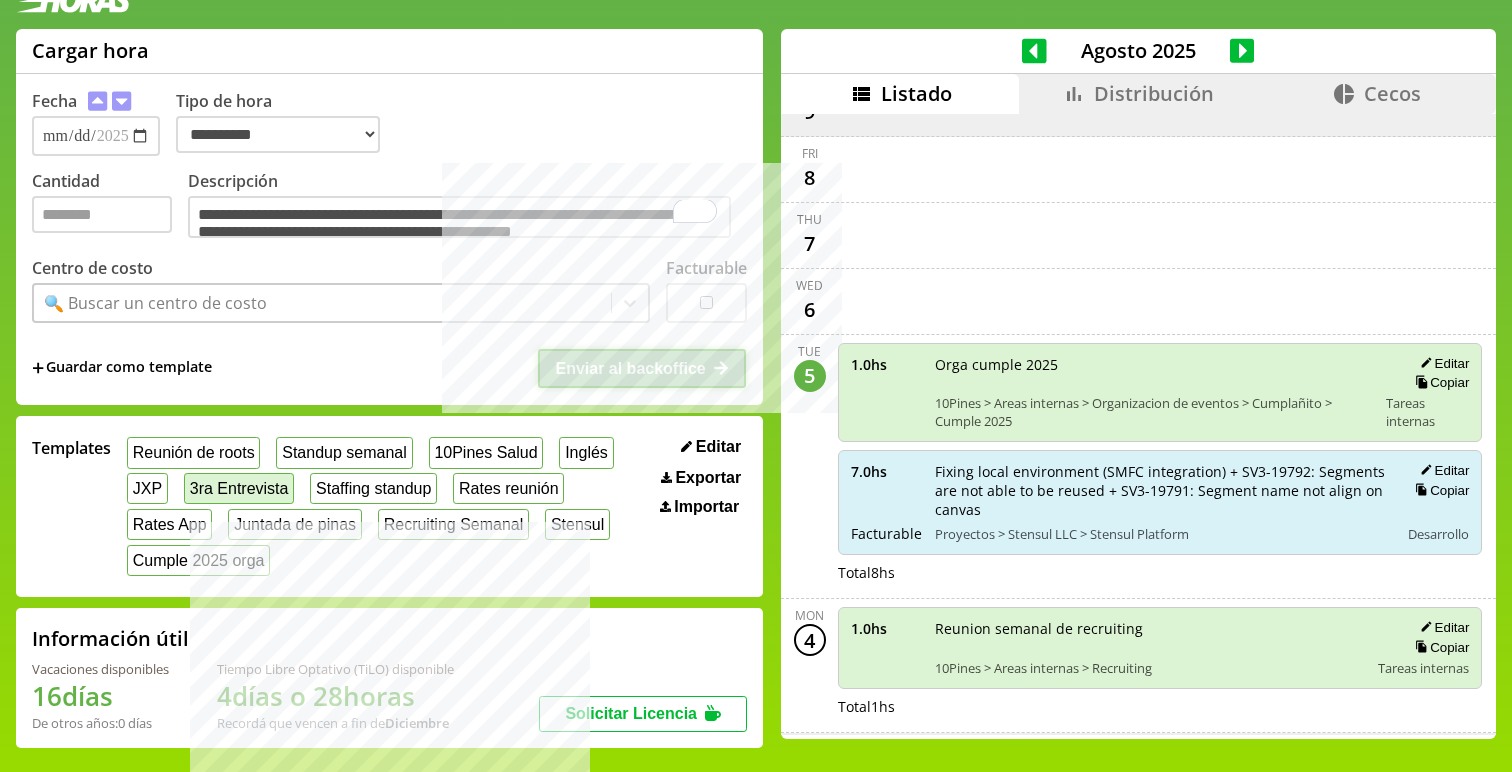select on "**********" 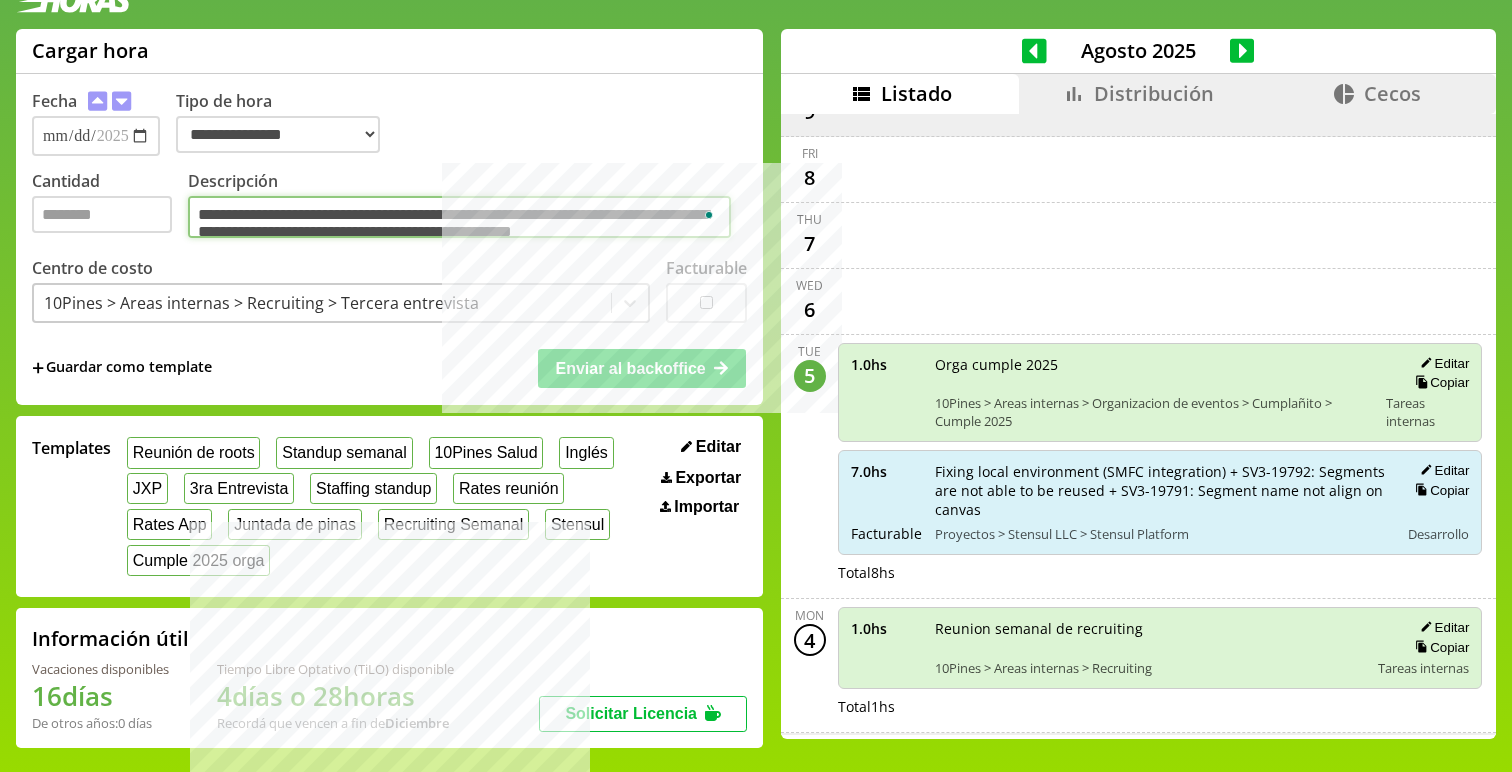click on "**********" at bounding box center (459, 217) 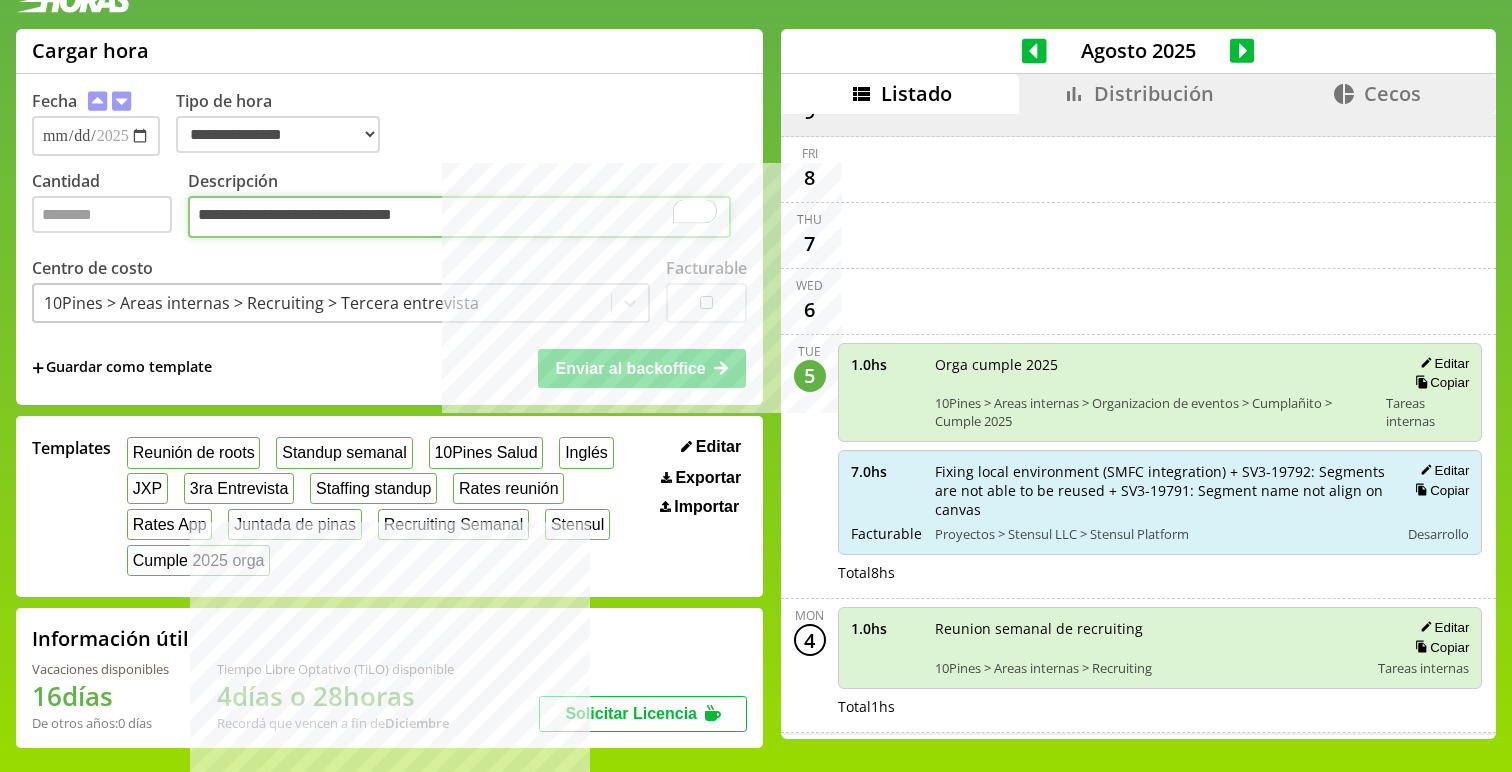 type on "**********" 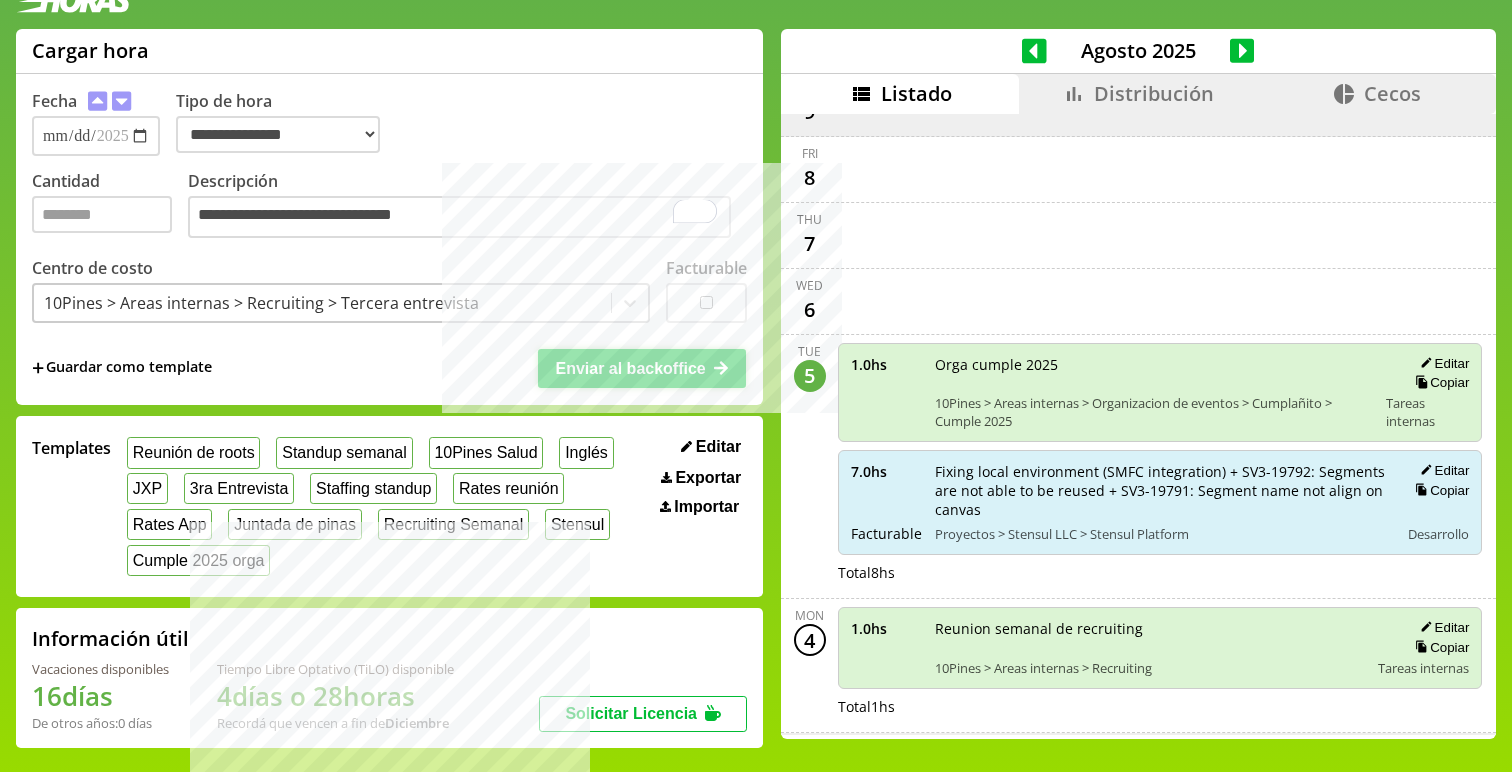 click on "Enviar al backoffice" at bounding box center (630, 368) 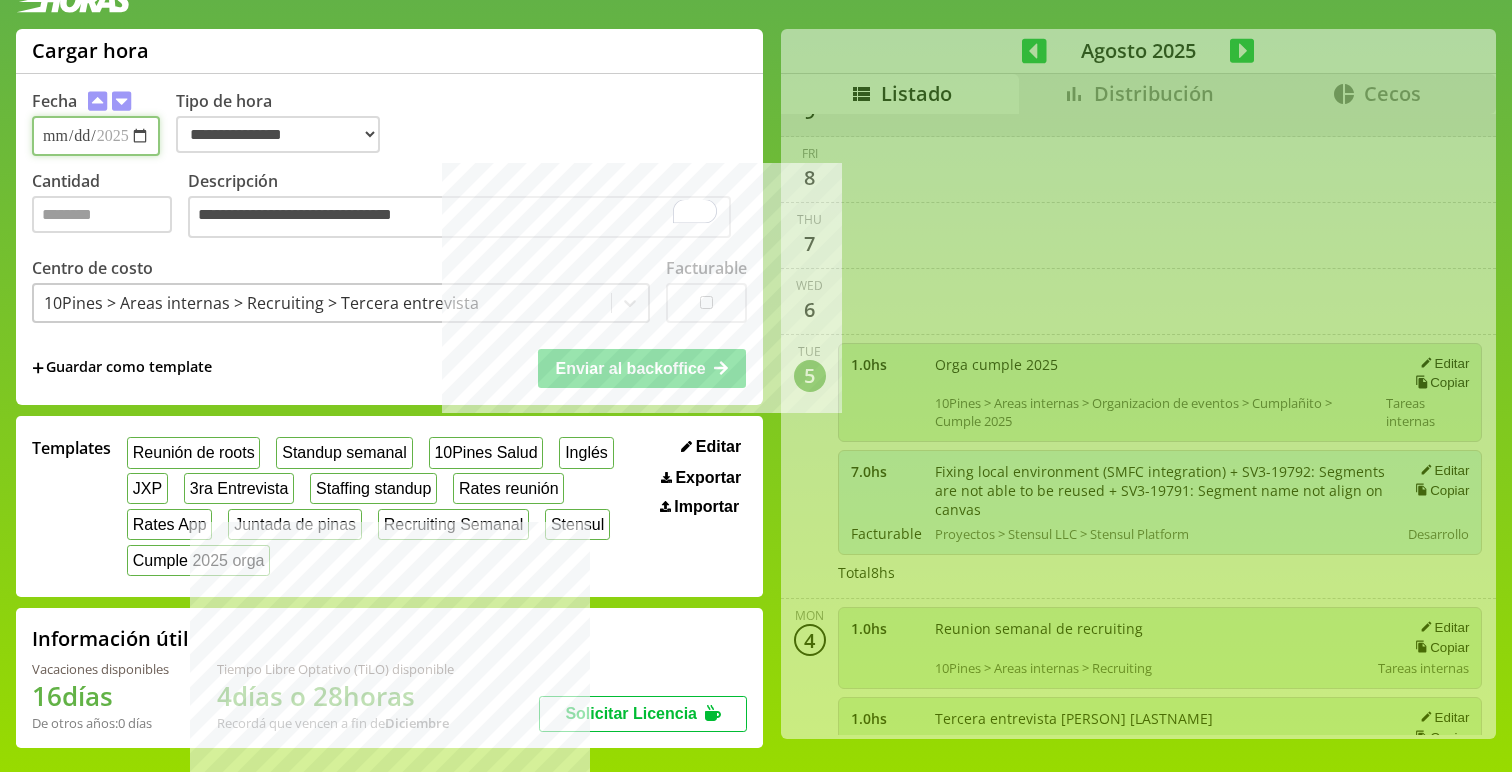 select on "**********" 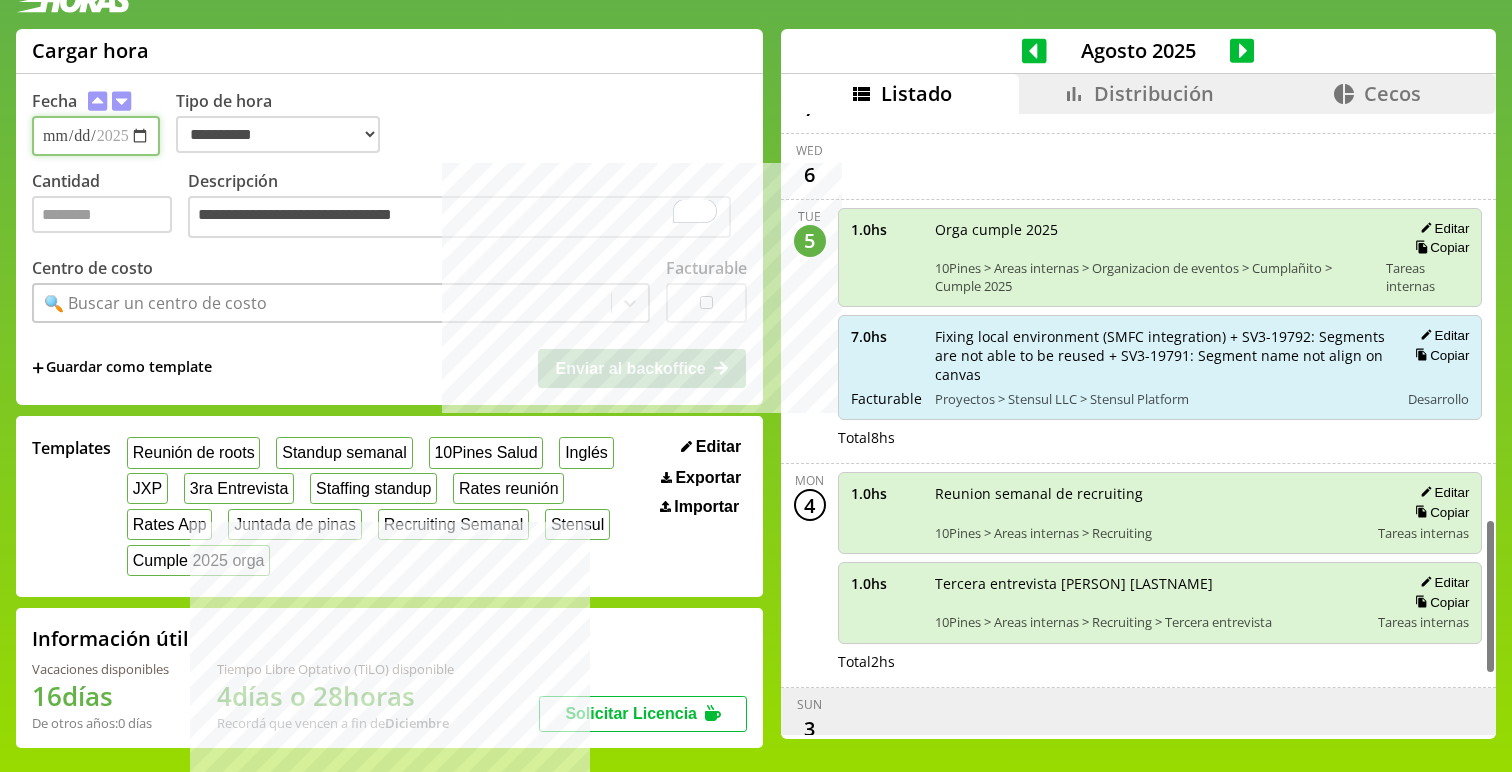 scroll, scrollTop: 1783, scrollLeft: 0, axis: vertical 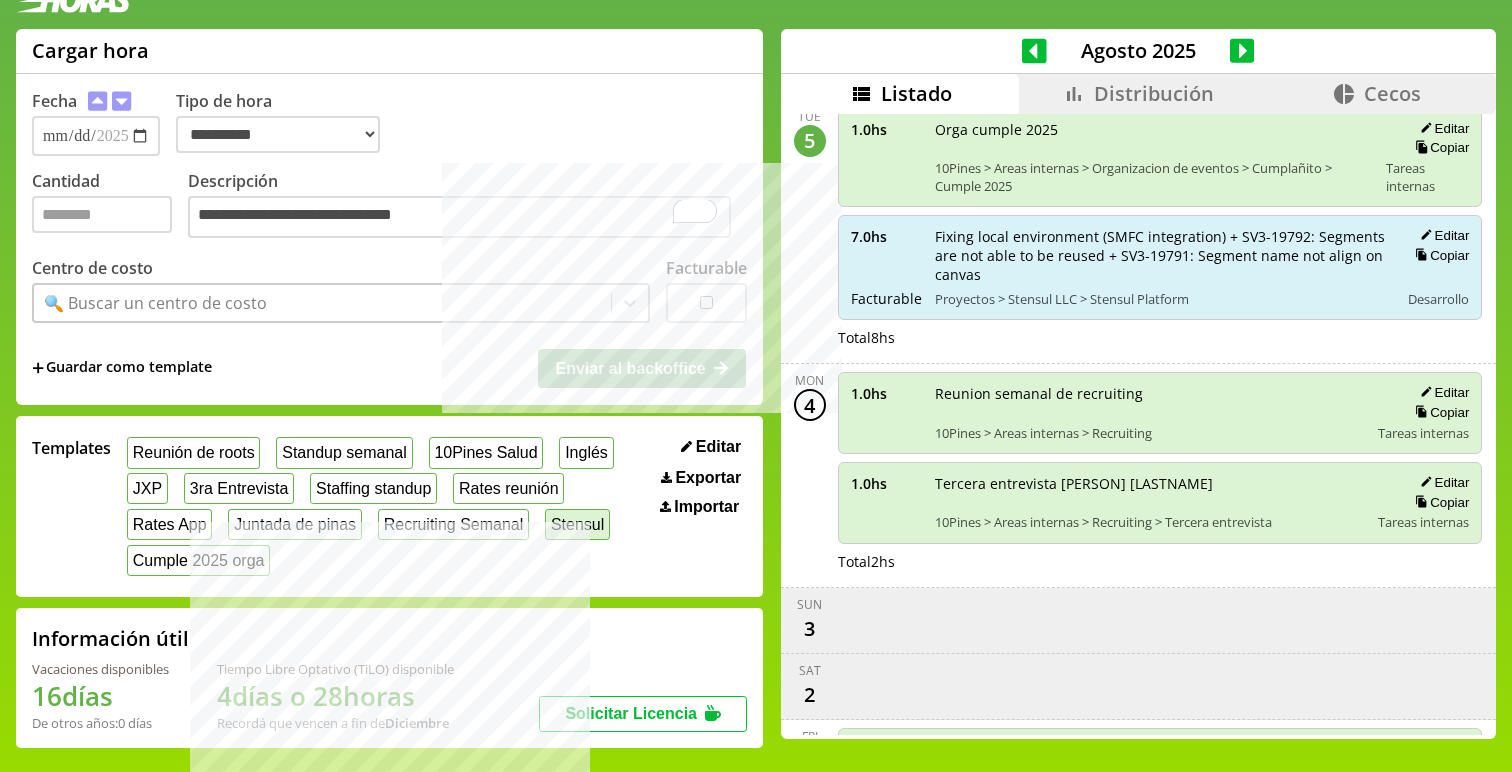 click on "Stensul" at bounding box center (577, 524) 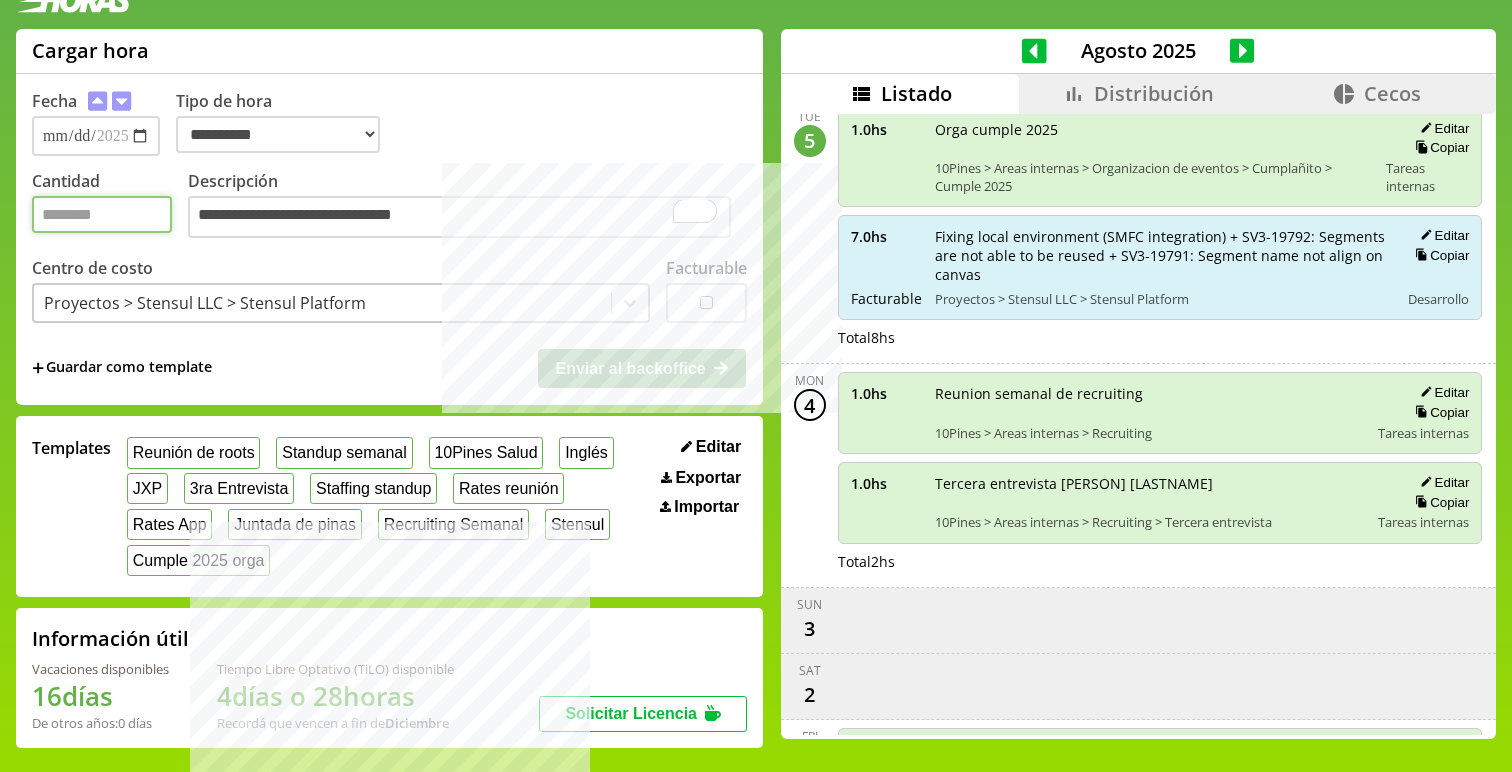 type on "*" 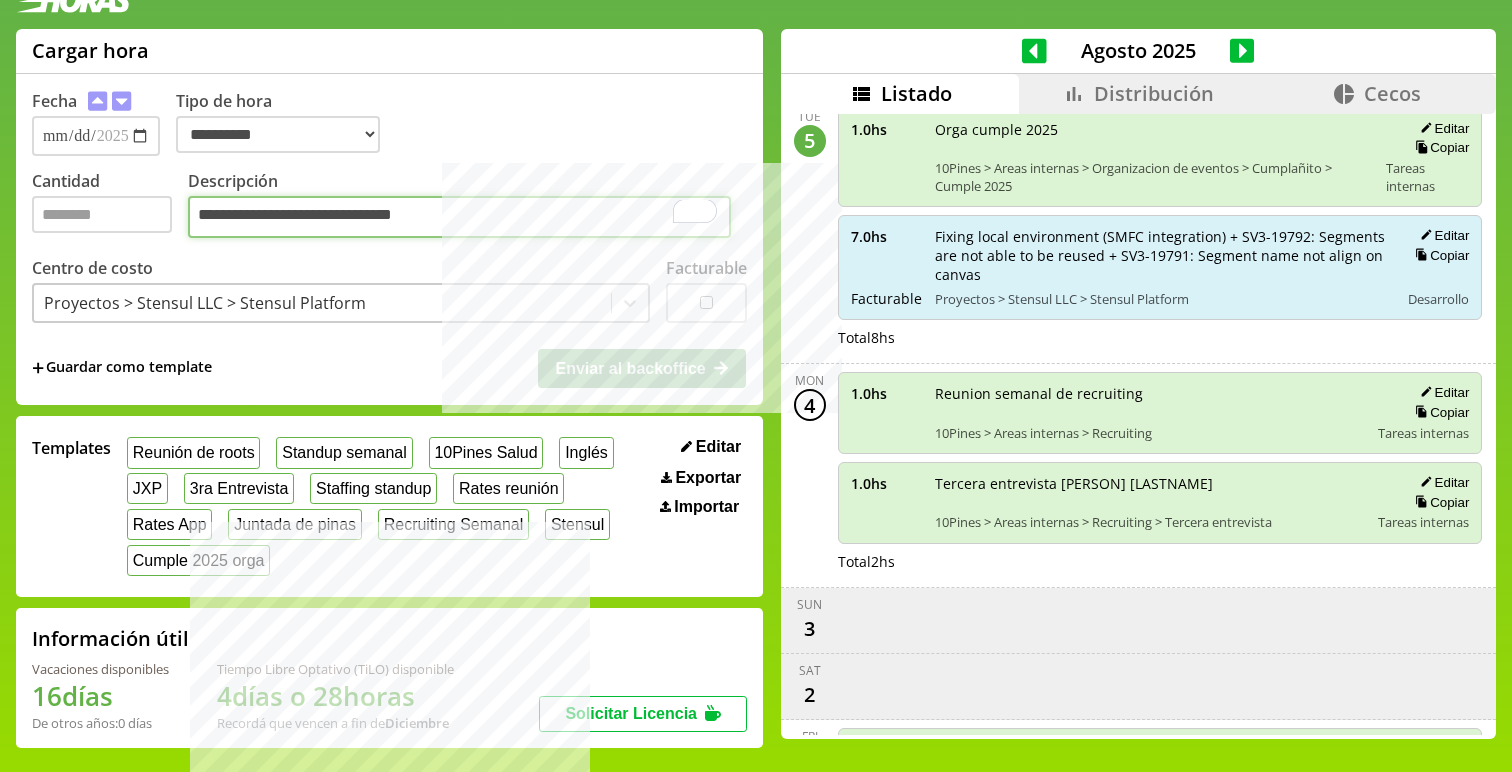 click on "**********" at bounding box center [459, 217] 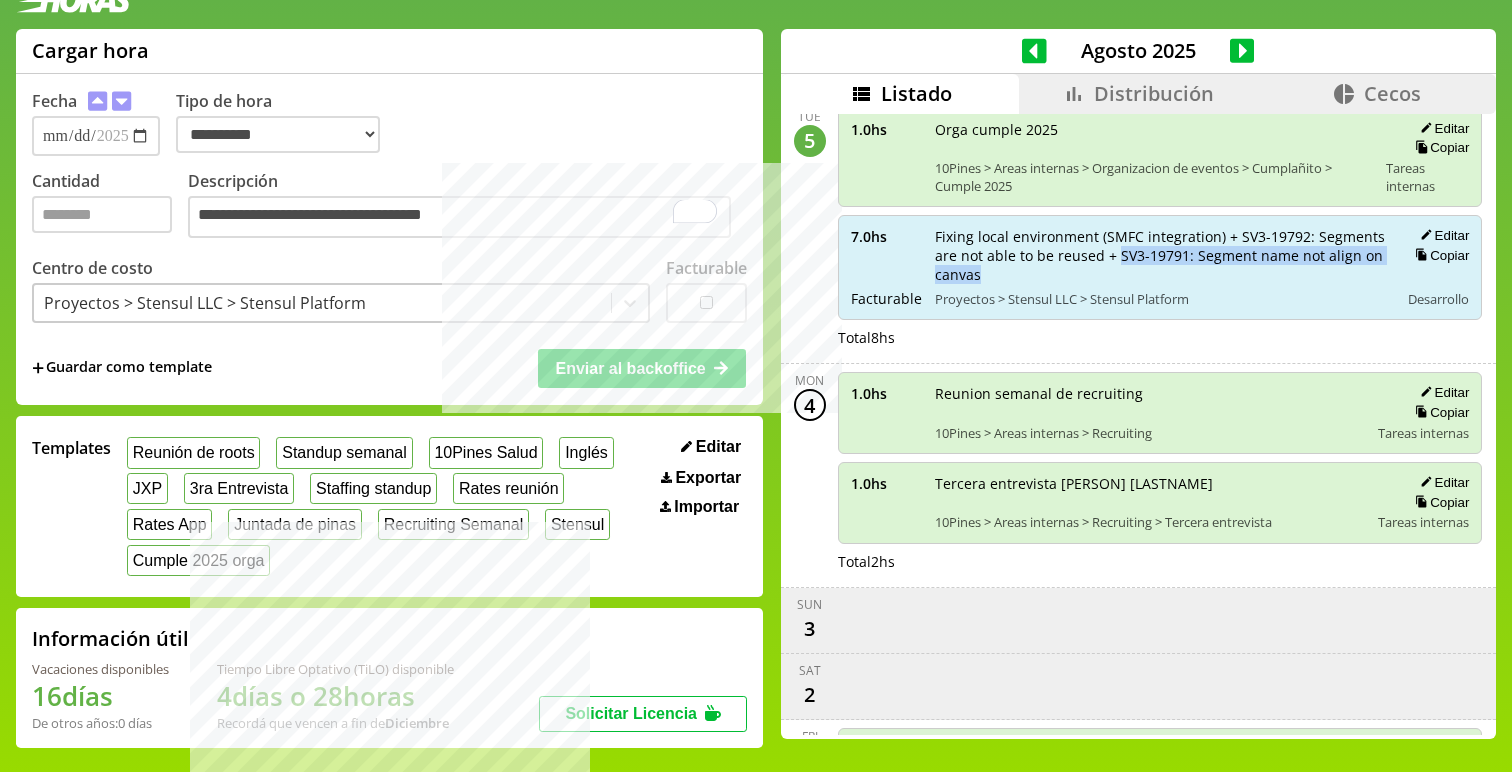 drag, startPoint x: 1082, startPoint y: 238, endPoint x: 1385, endPoint y: 234, distance: 303.0264 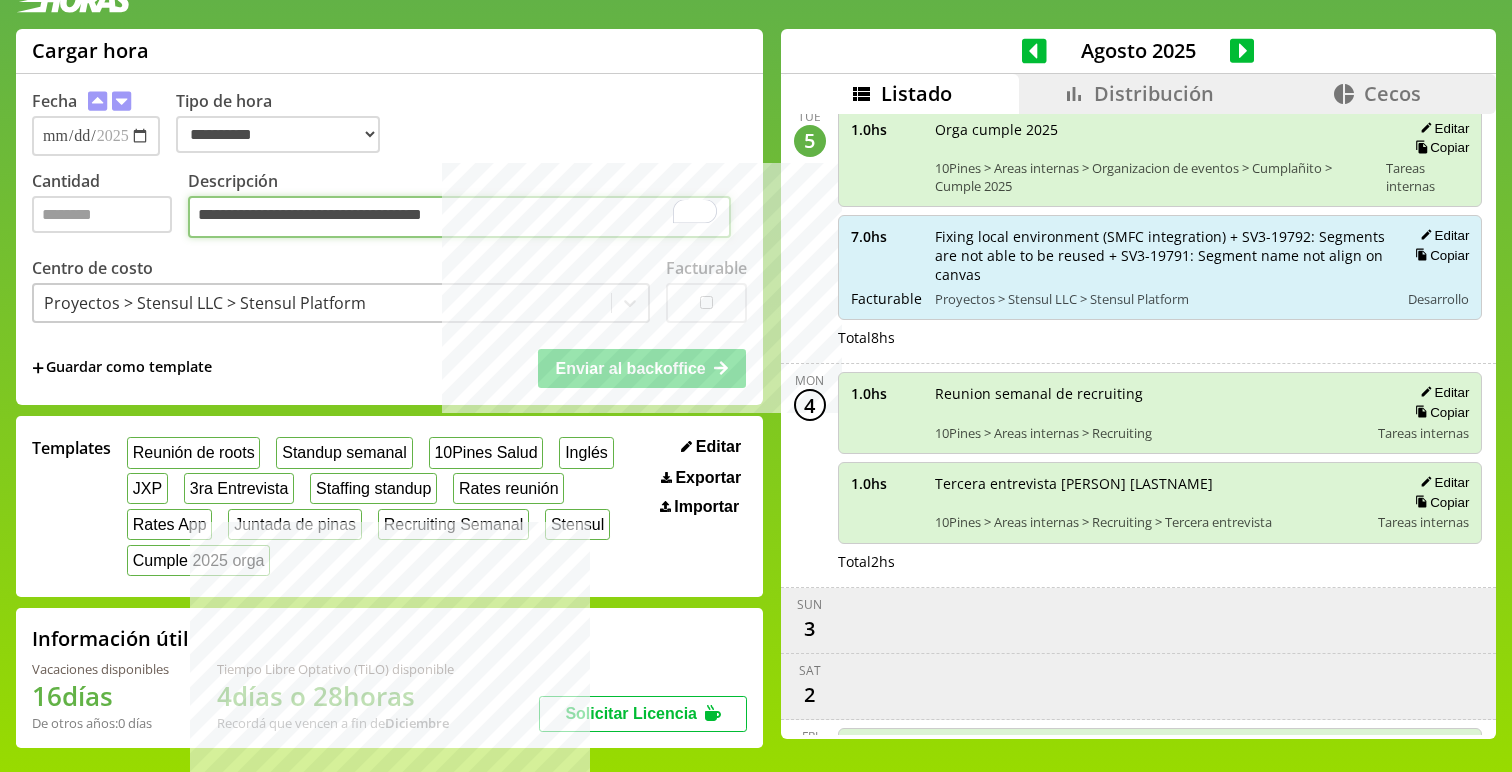 click on "**********" at bounding box center [459, 217] 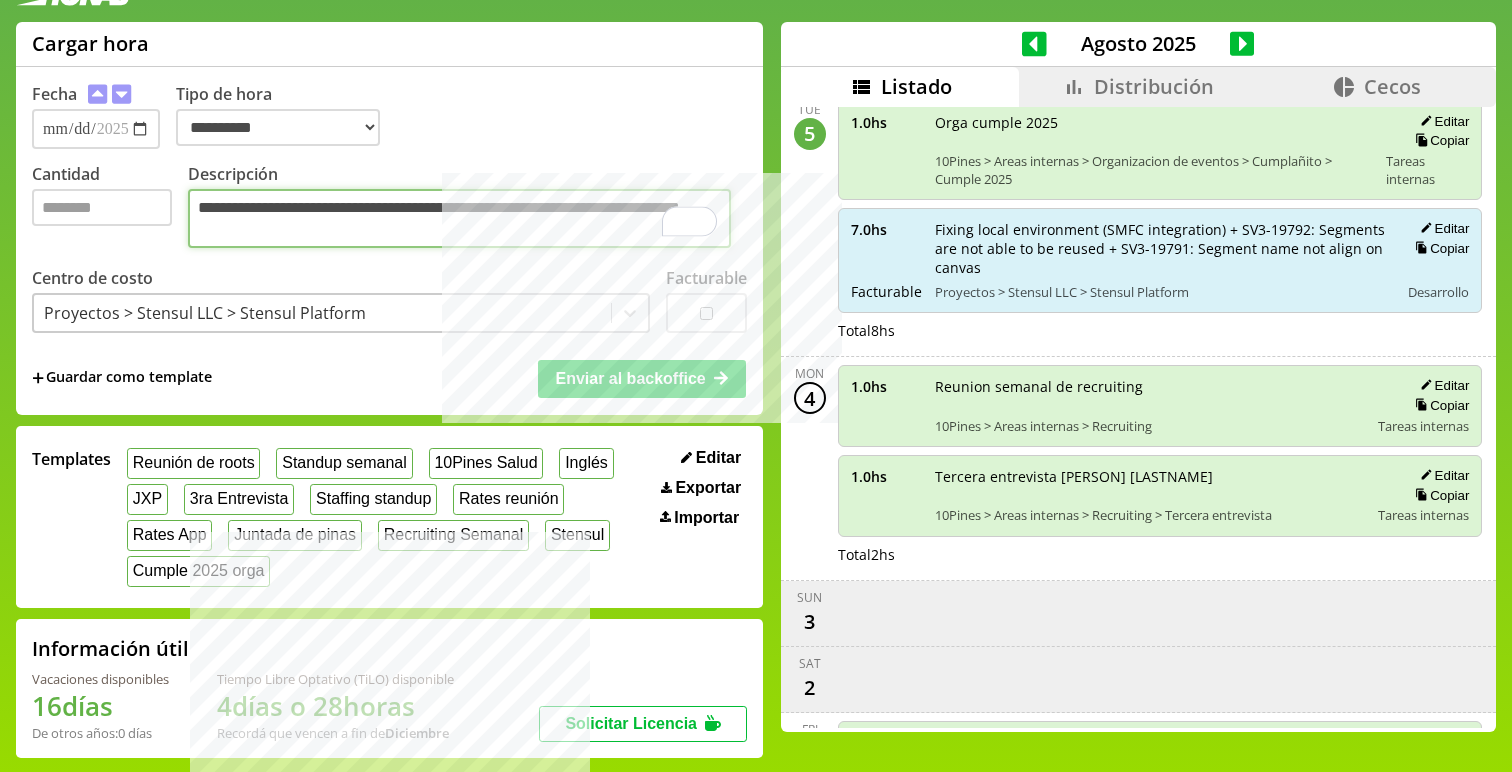 type on "**********" 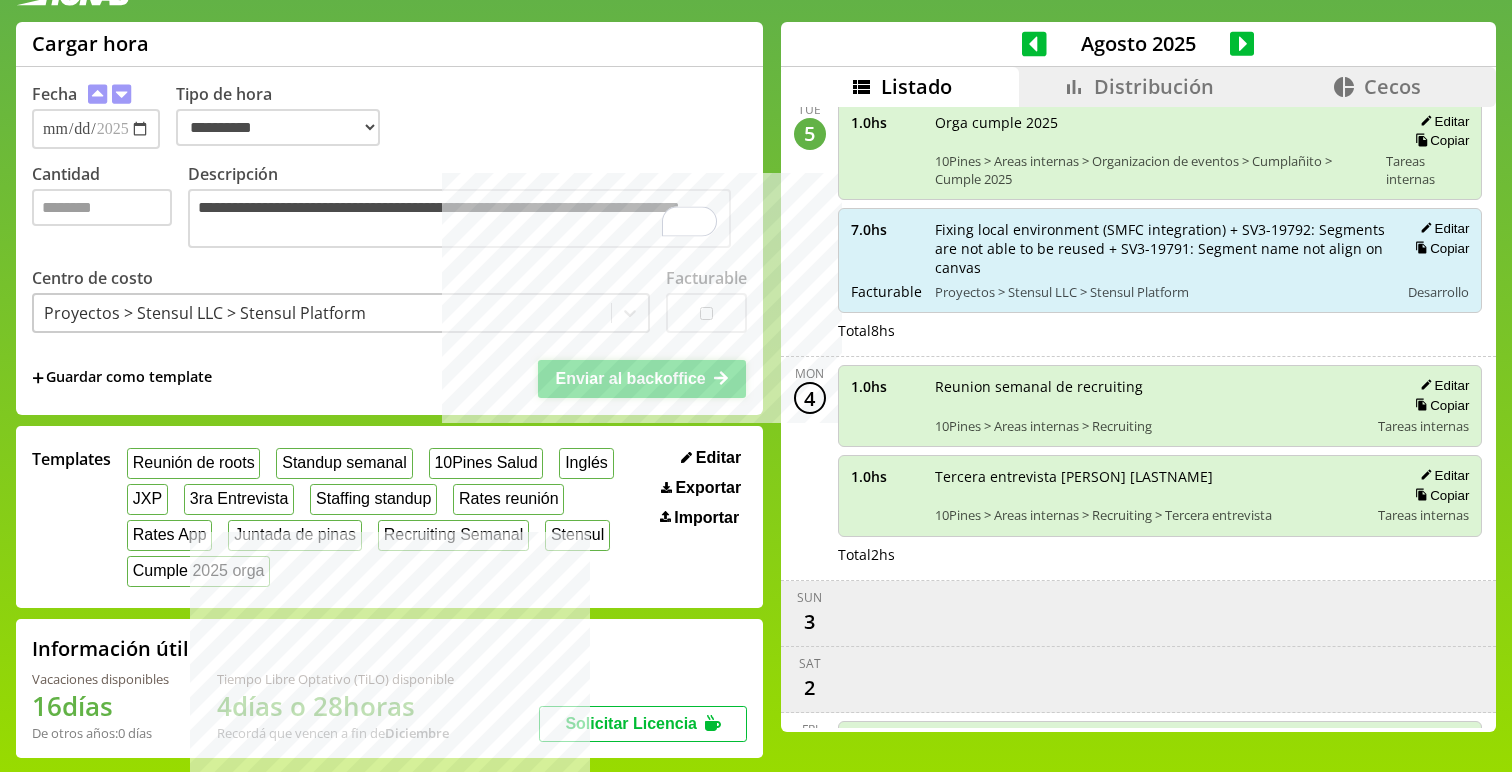 click on "Enviar al backoffice" at bounding box center (630, 378) 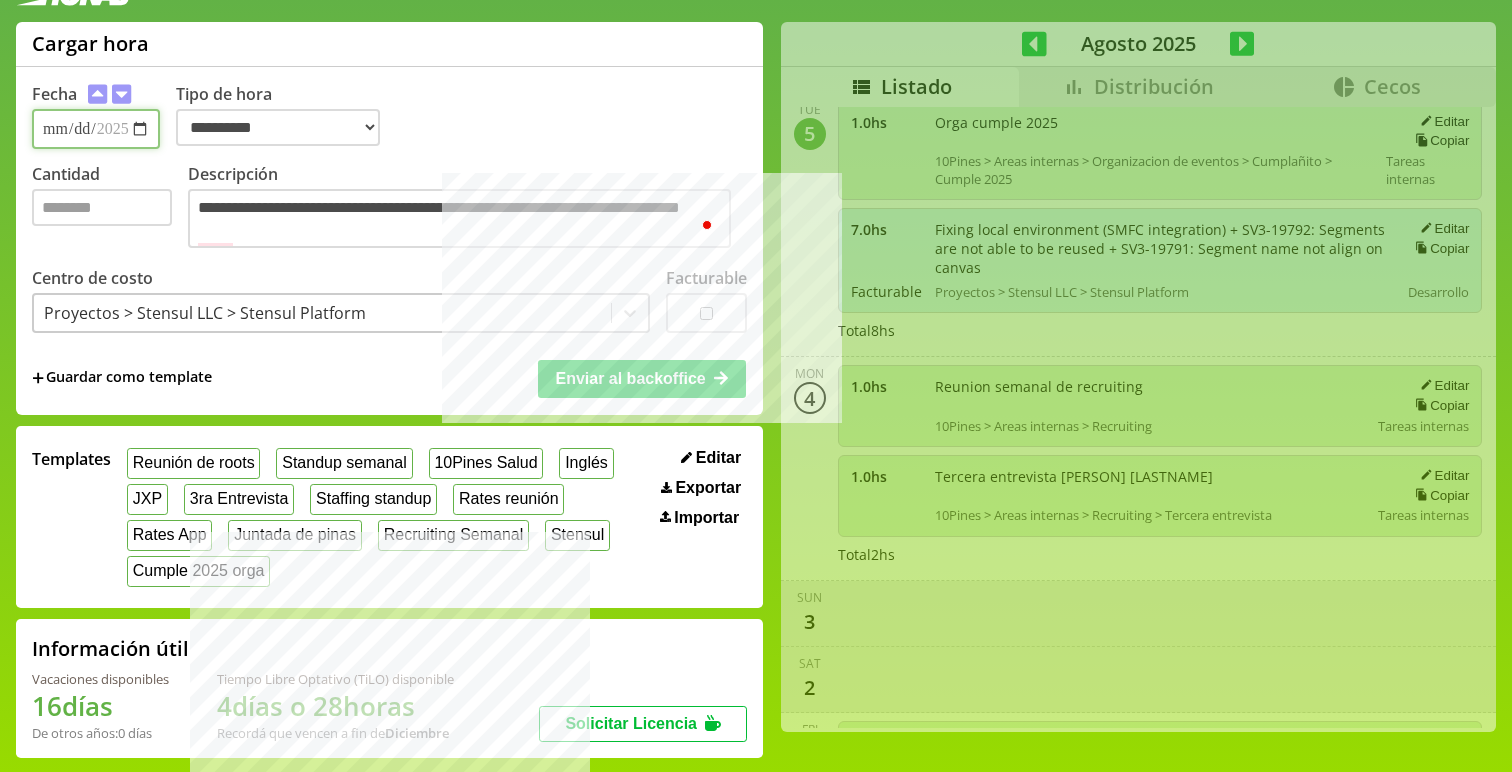 type 